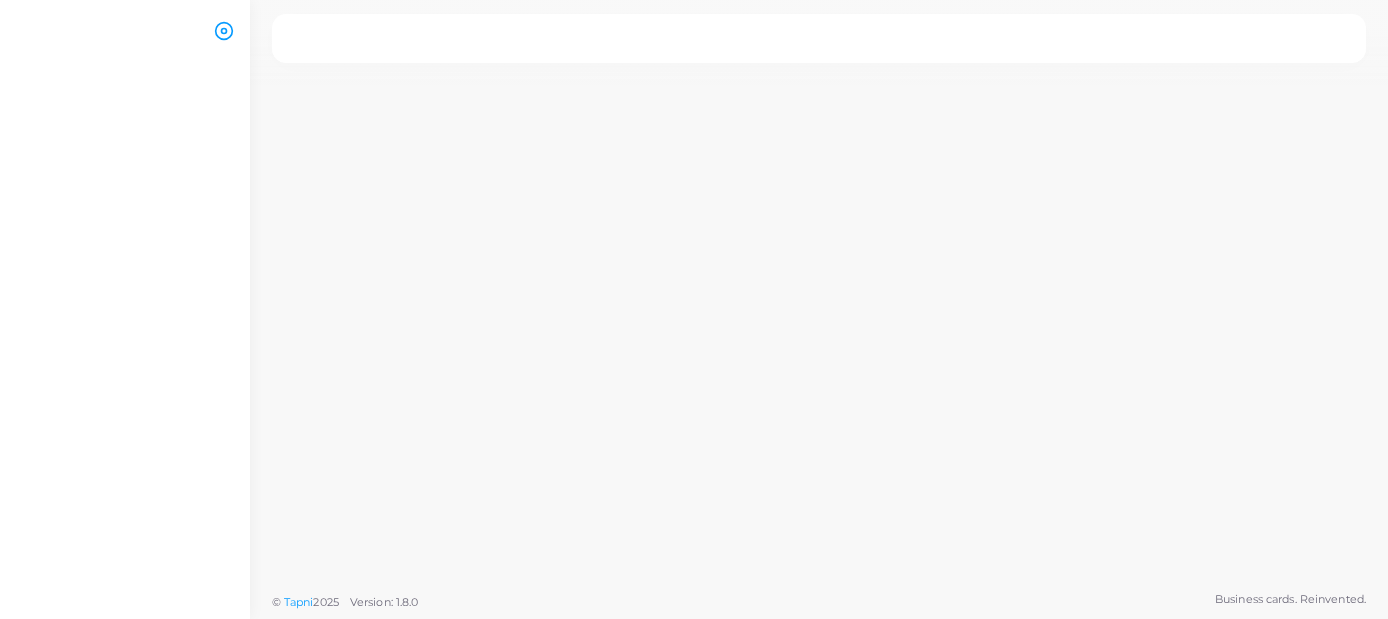 scroll, scrollTop: 0, scrollLeft: 0, axis: both 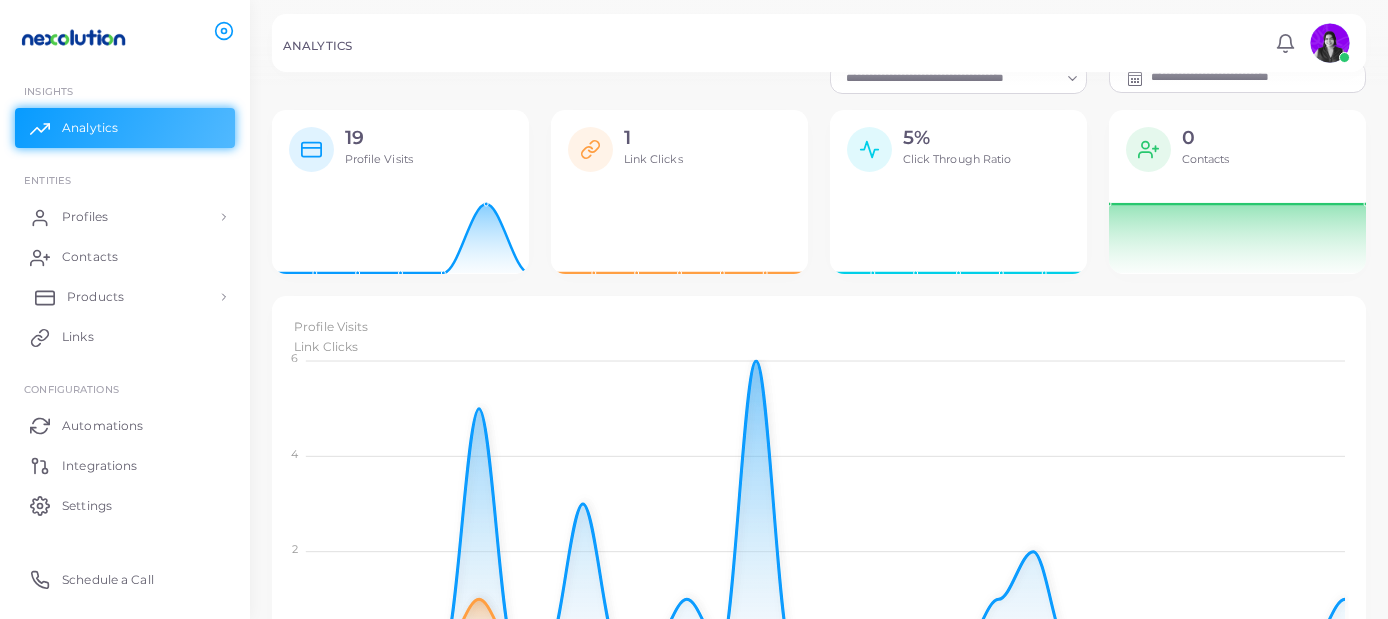 click on "Products" at bounding box center (125, 297) 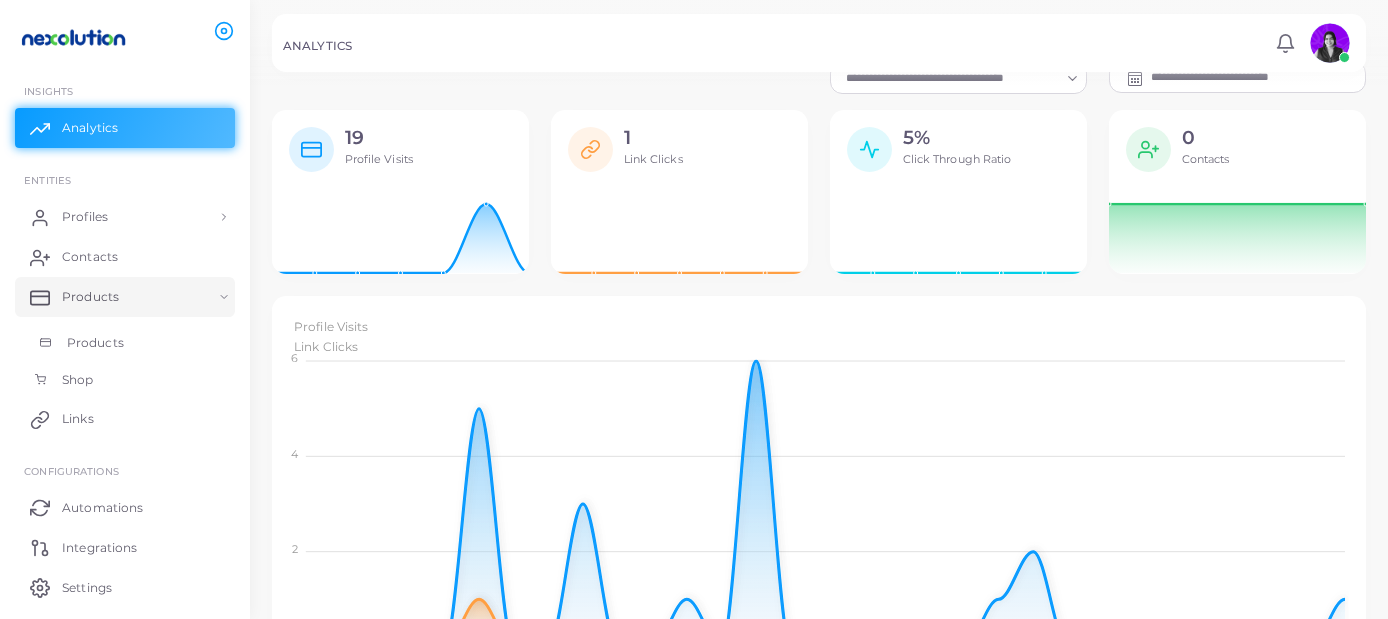 click on "Products" at bounding box center (95, 343) 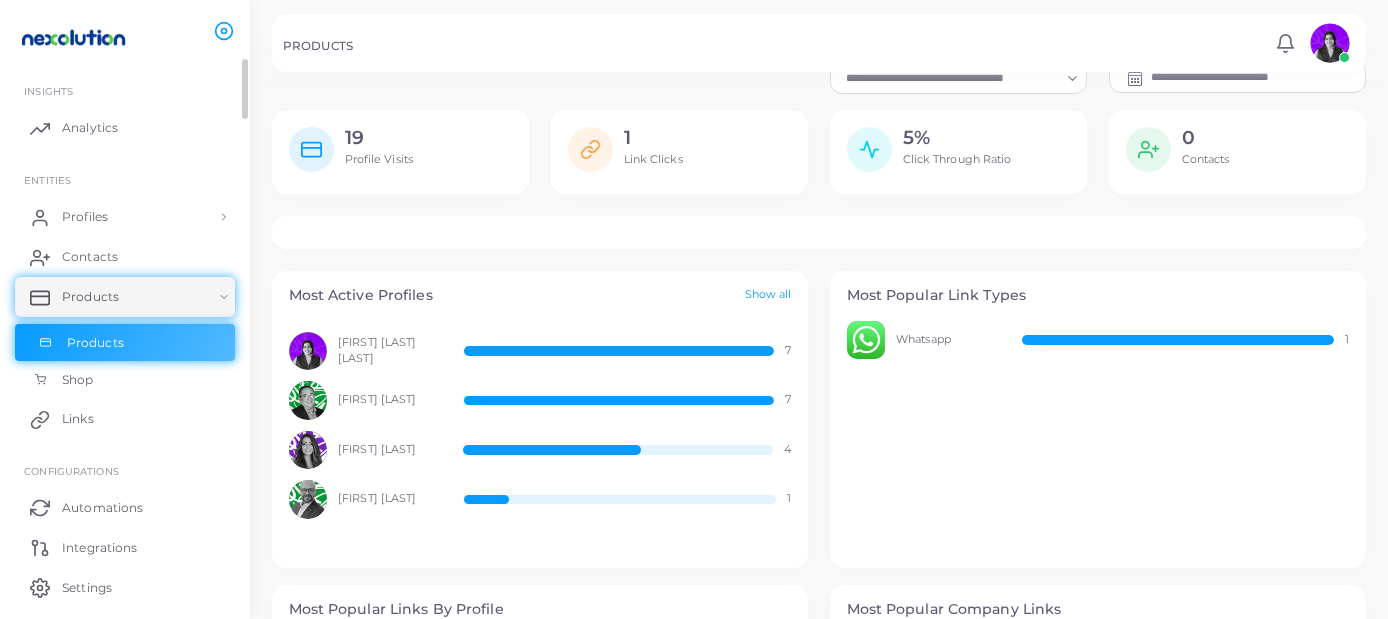 scroll, scrollTop: 0, scrollLeft: 0, axis: both 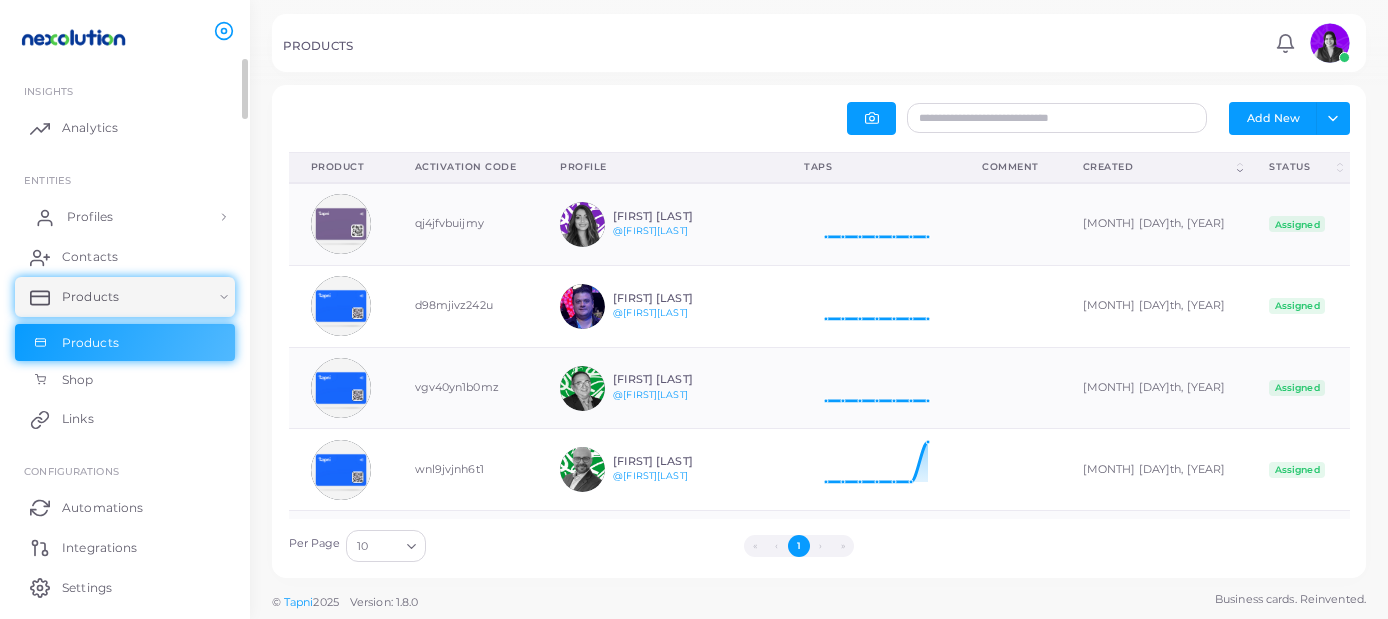 click on "Profiles" at bounding box center [90, 217] 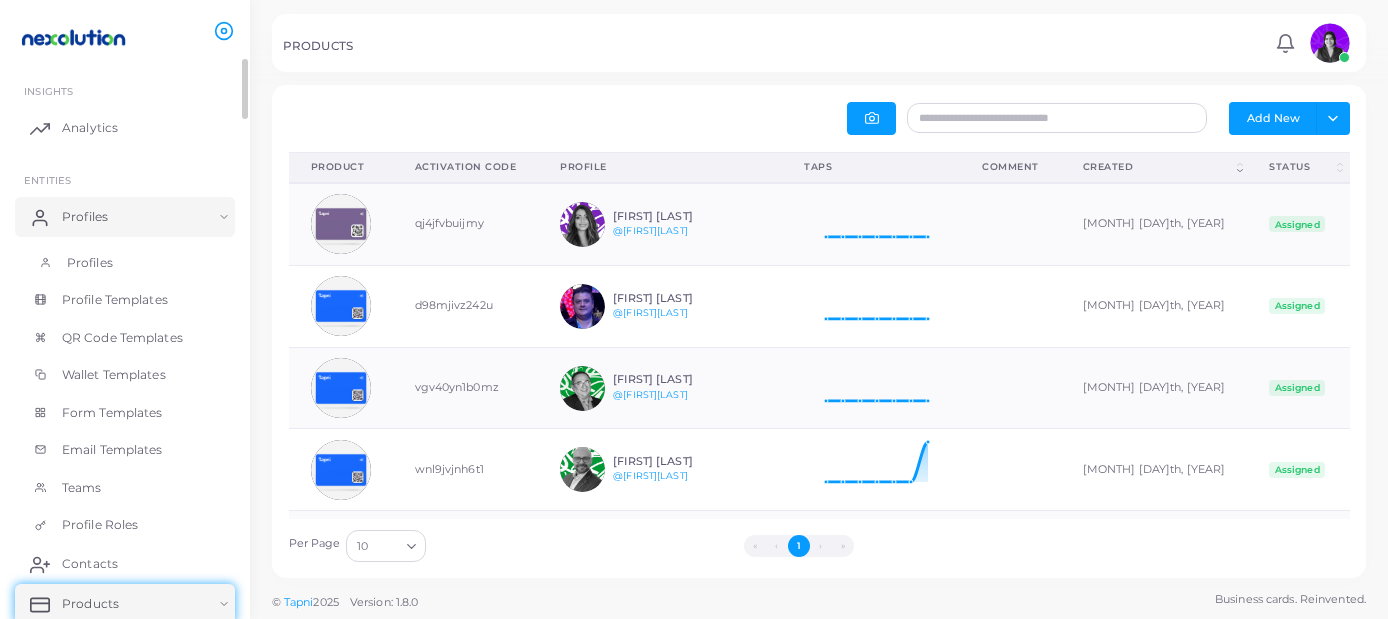 click on "Profiles" at bounding box center [125, 263] 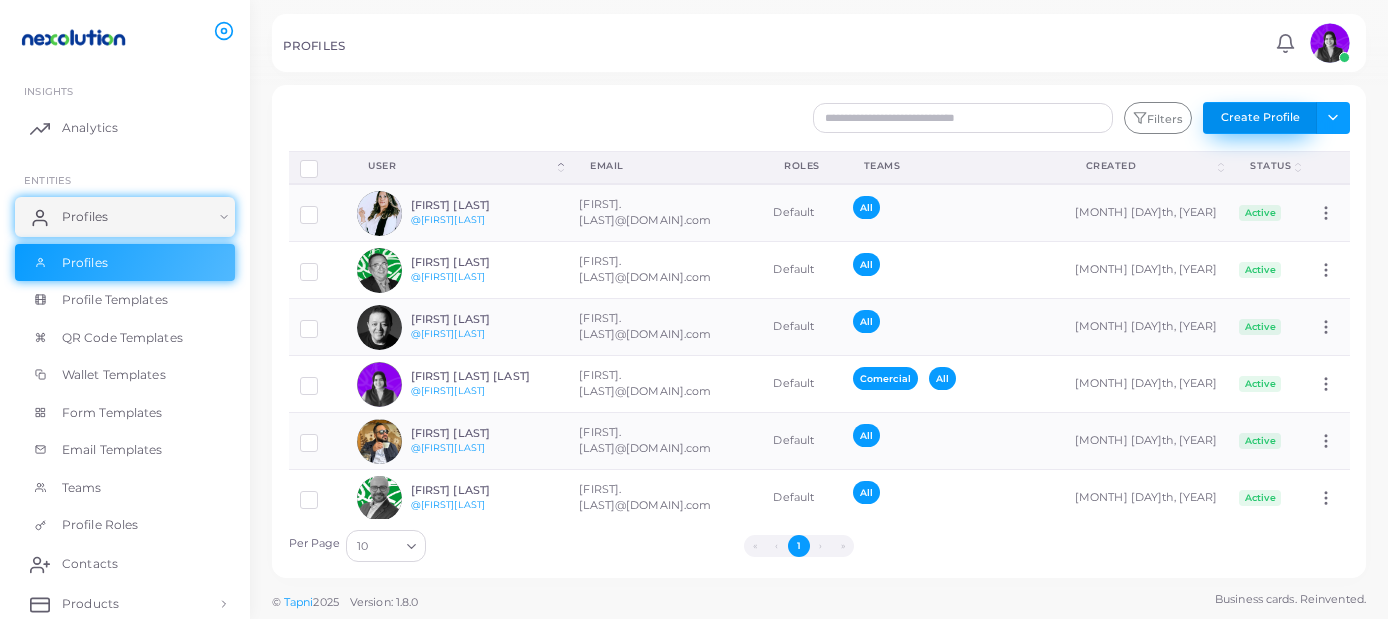 click on "Create Profile" at bounding box center [1260, 118] 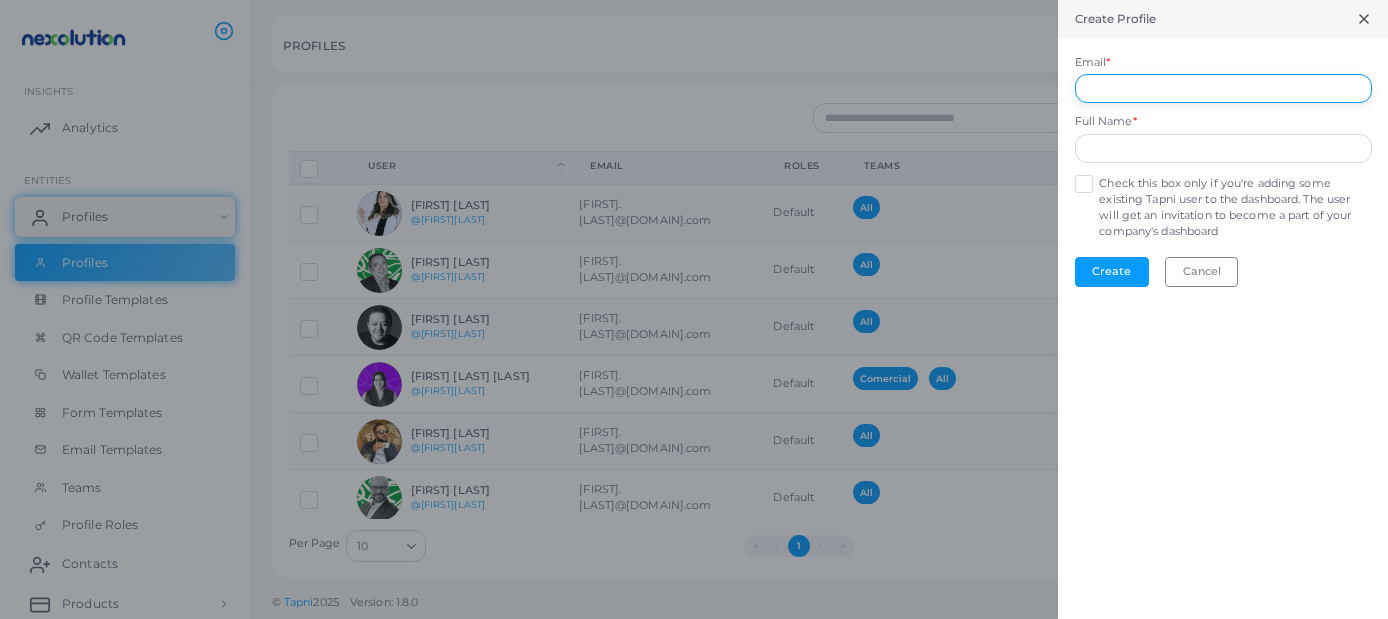 click on "Email  *" at bounding box center [1223, 89] 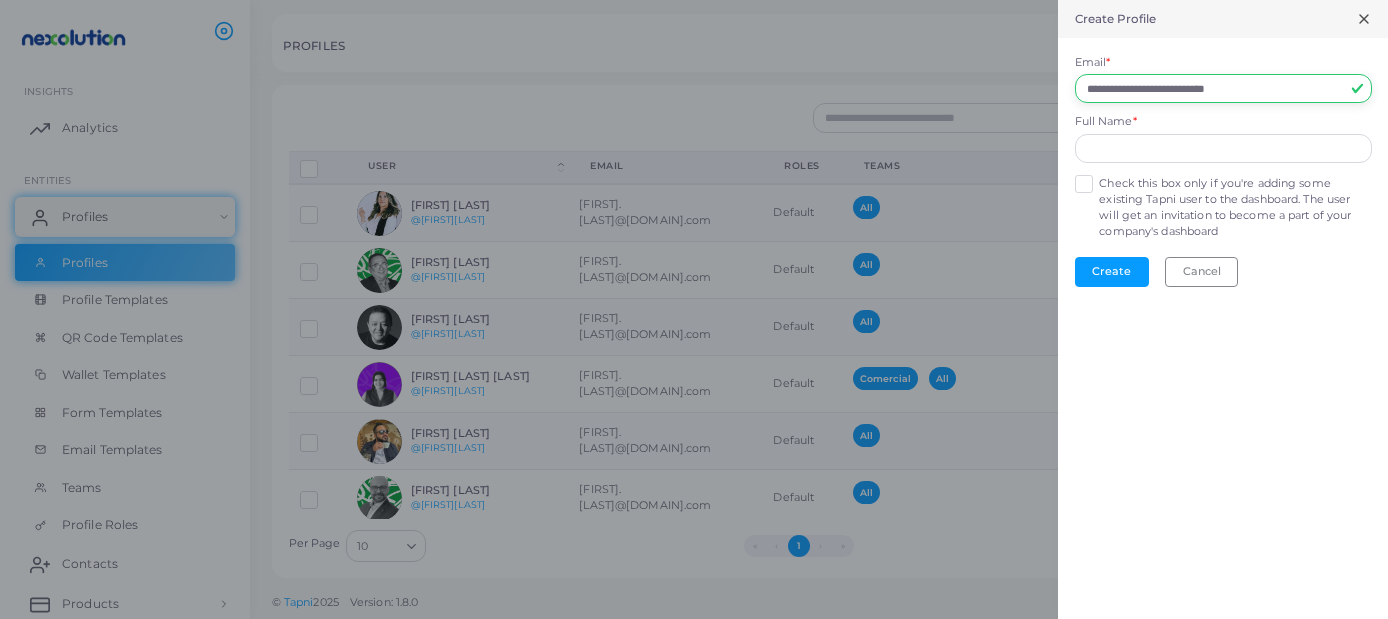 type on "**********" 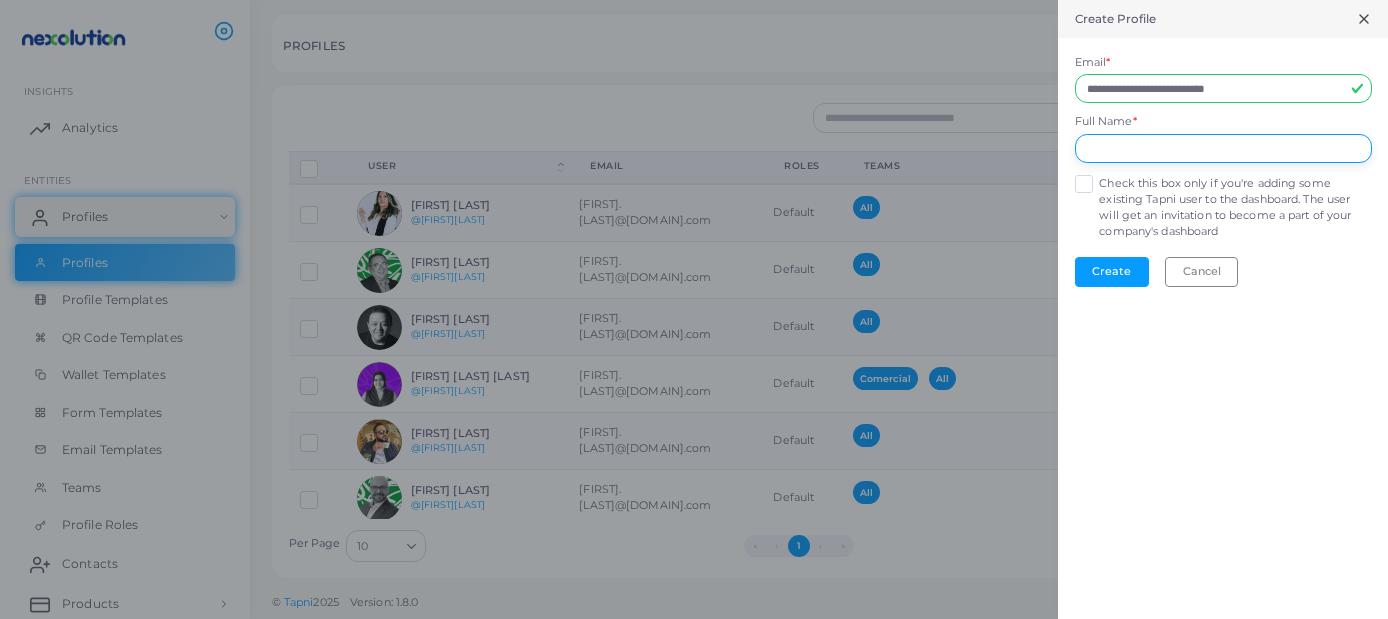 click at bounding box center [1223, 149] 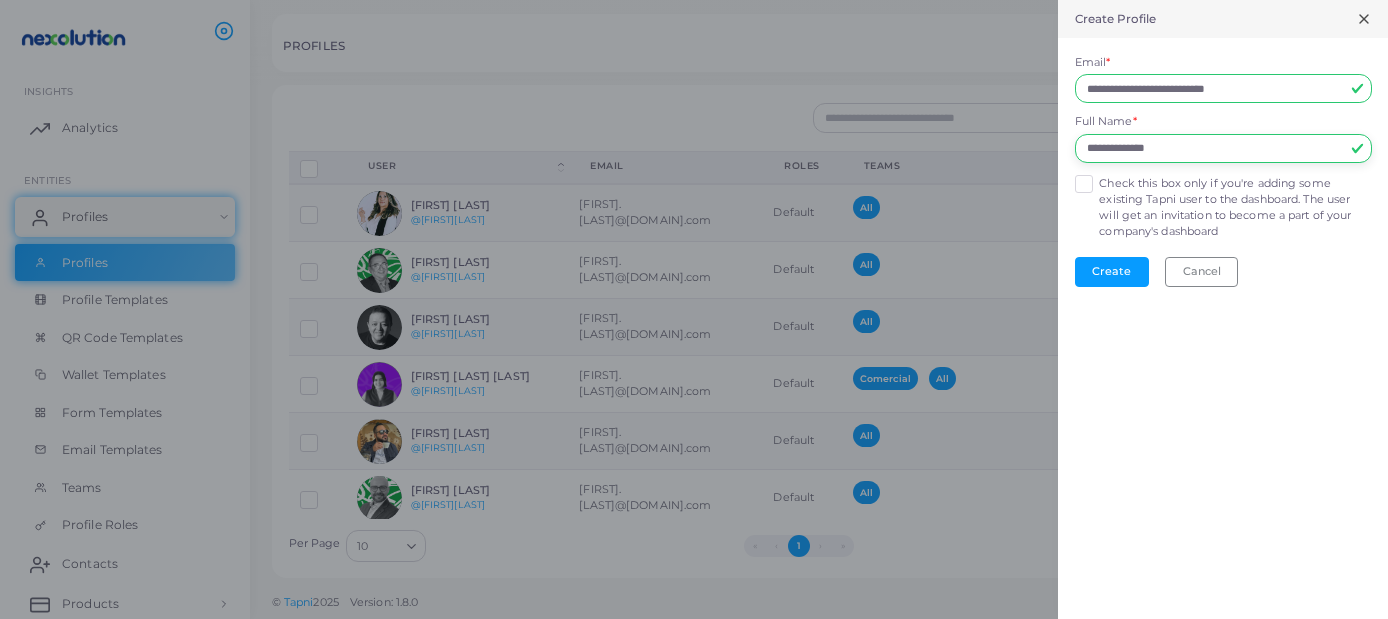 type on "**********" 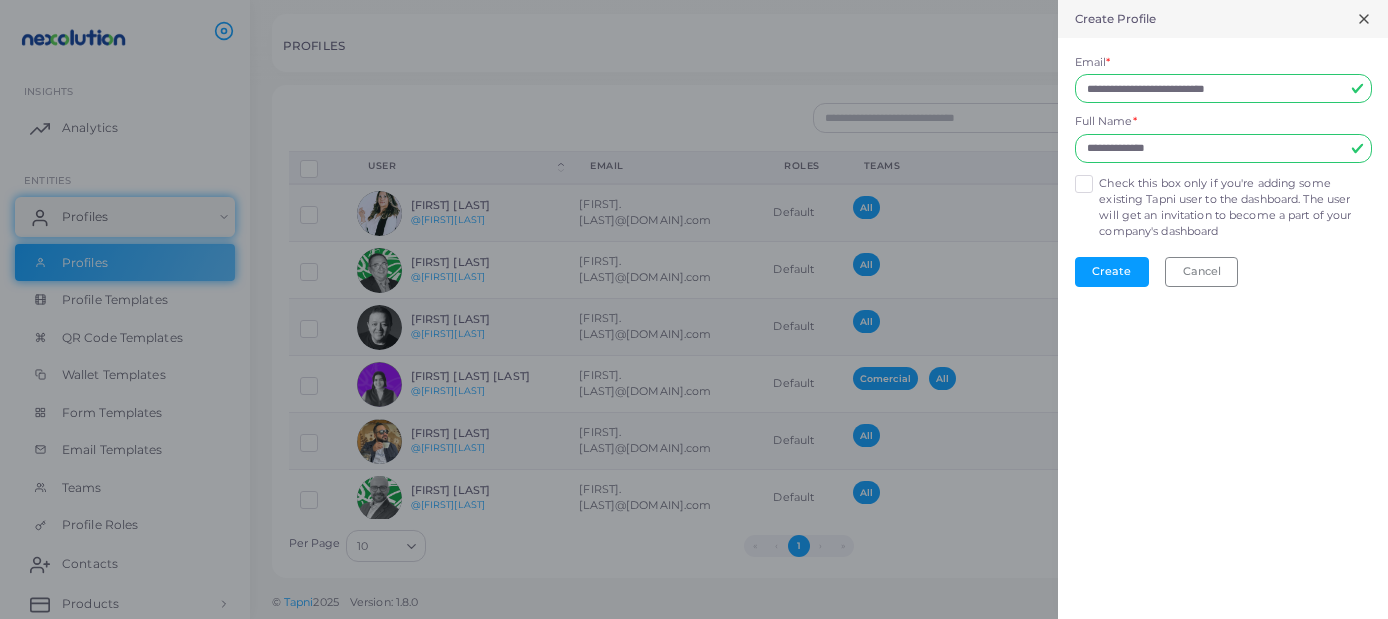 click on "Check this box only if you're adding some existing Tapni user to the dashboard. The user will get an invitation to become a part of your company's dashboard" at bounding box center [1235, 208] 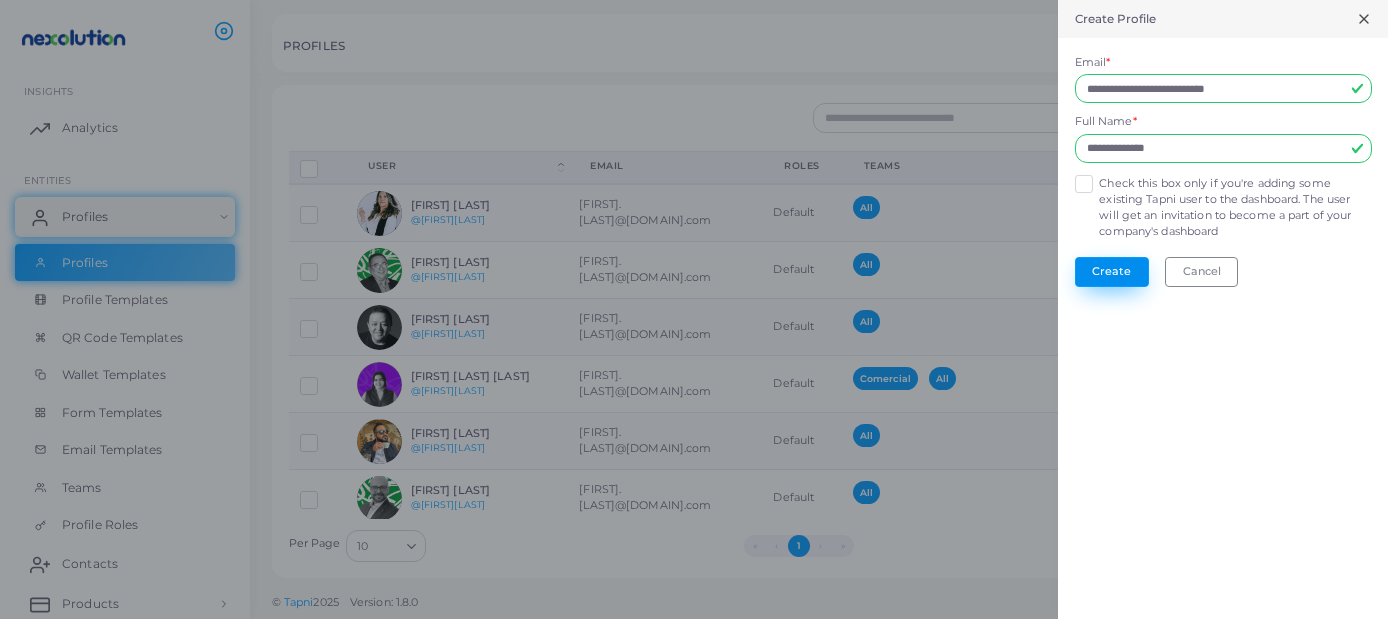 click on "Create" at bounding box center (1112, 272) 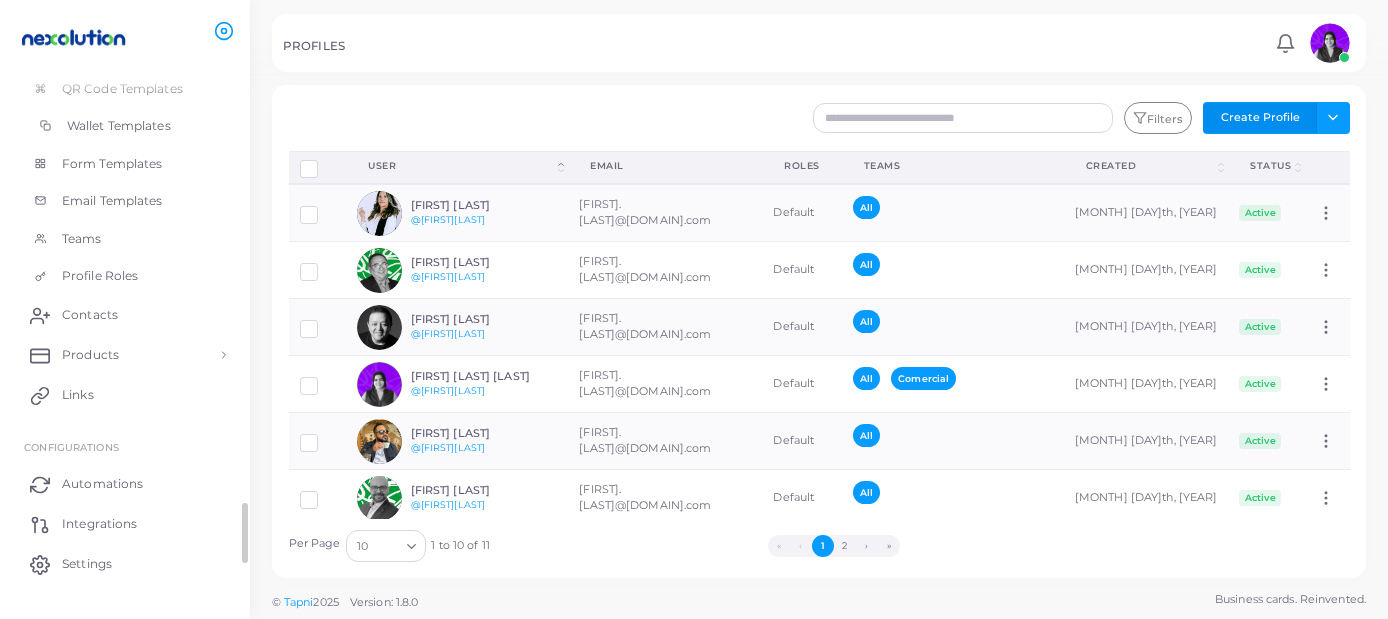 scroll, scrollTop: 271, scrollLeft: 0, axis: vertical 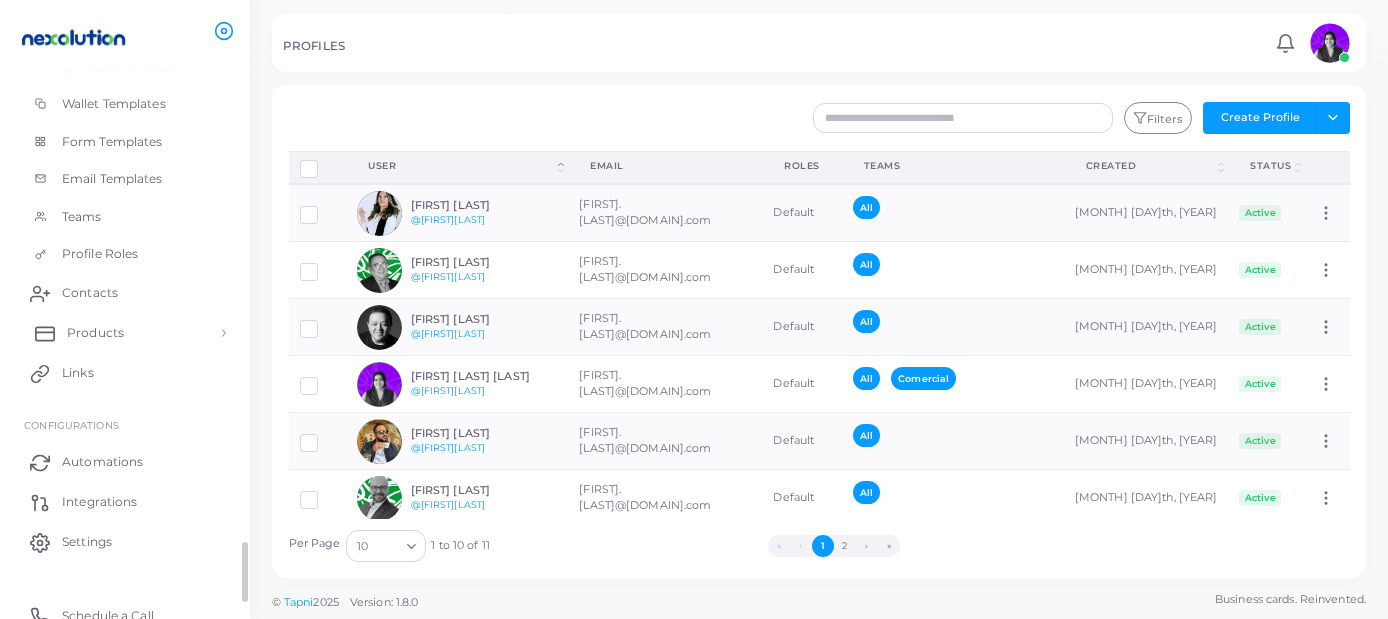 click on "Products" at bounding box center [95, 333] 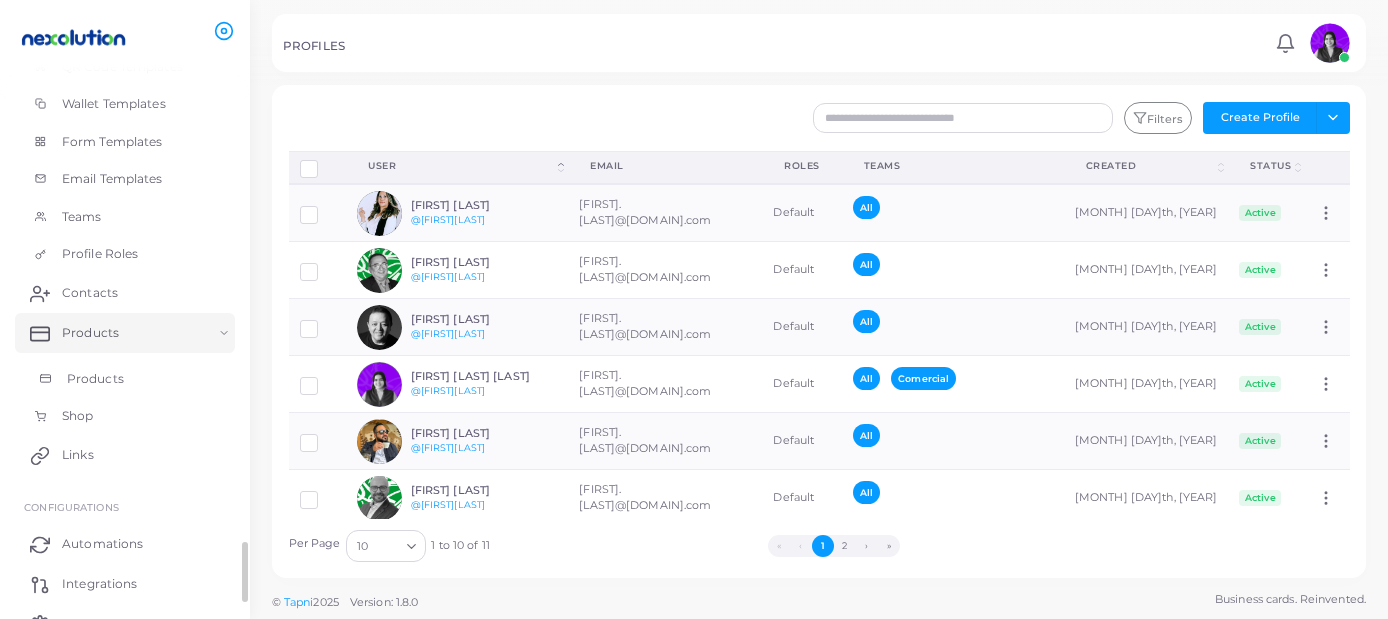 click on "Products" at bounding box center [125, 379] 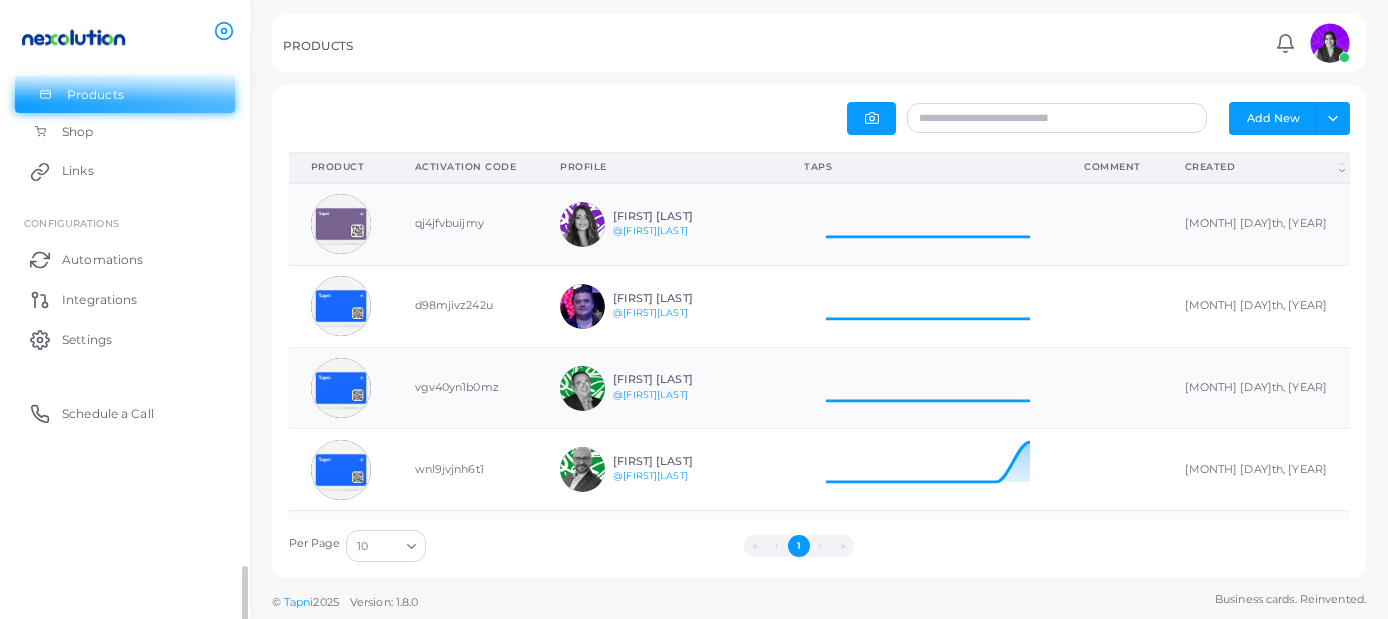 scroll, scrollTop: 246, scrollLeft: 0, axis: vertical 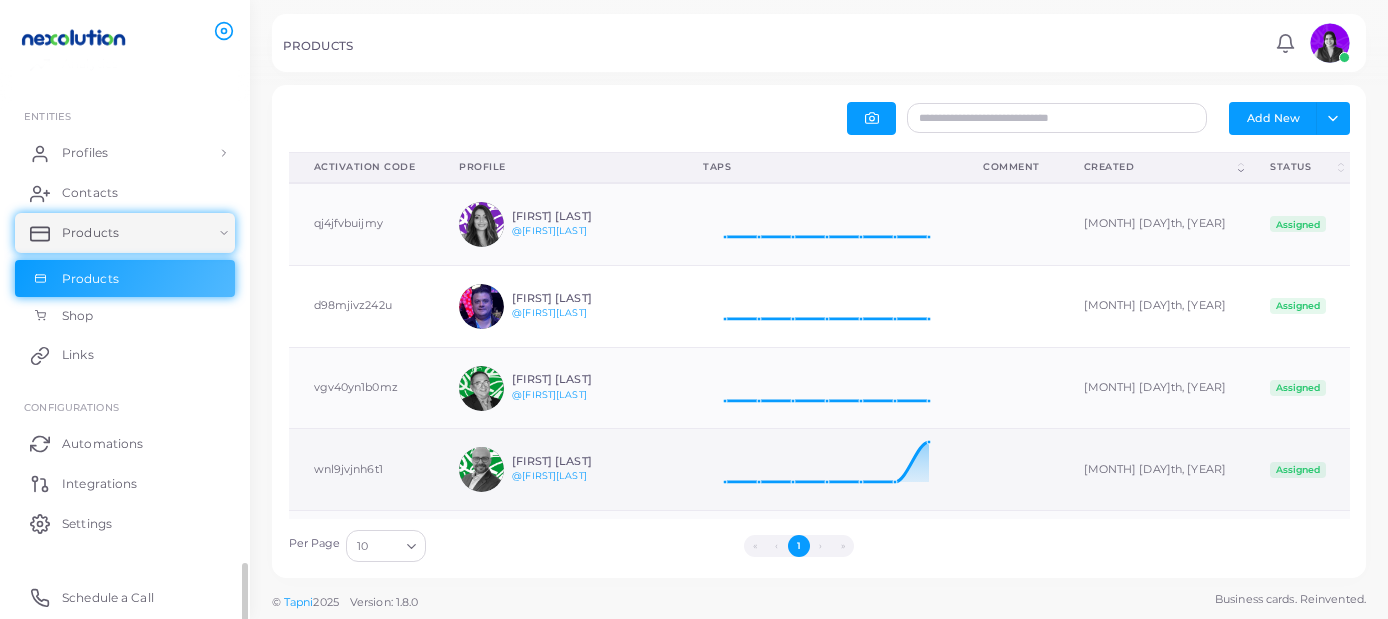 click 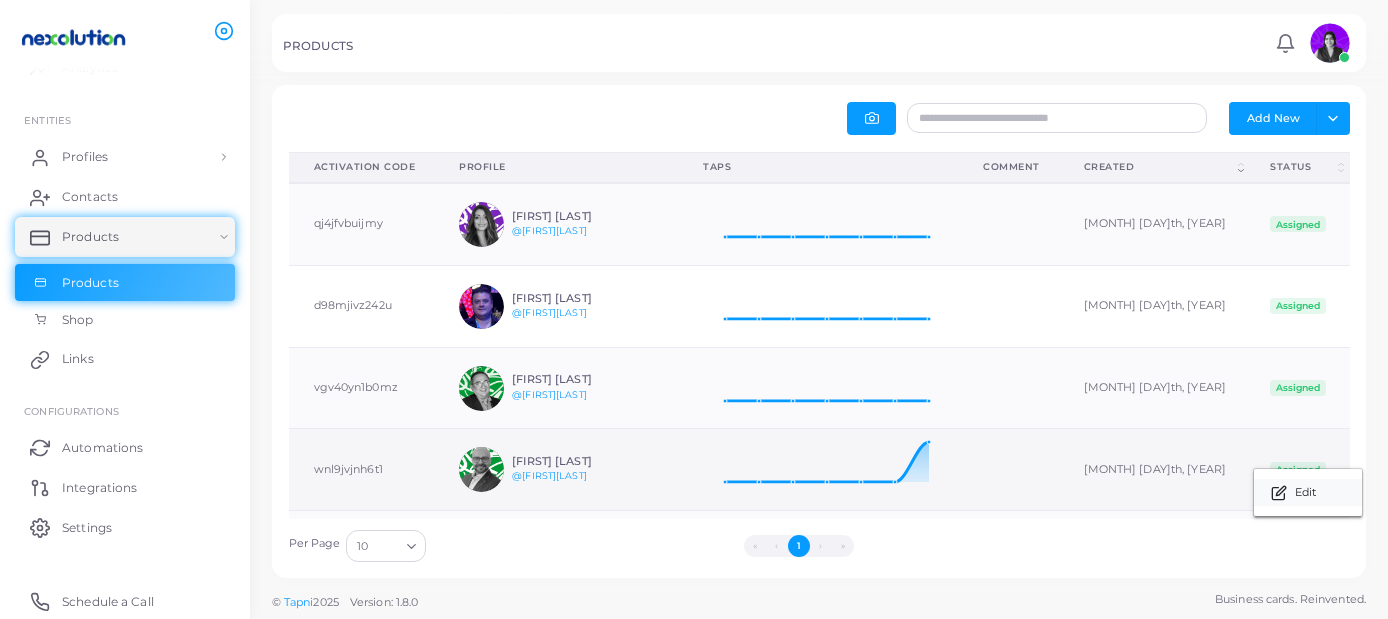 click on "Edit" at bounding box center (1305, 493) 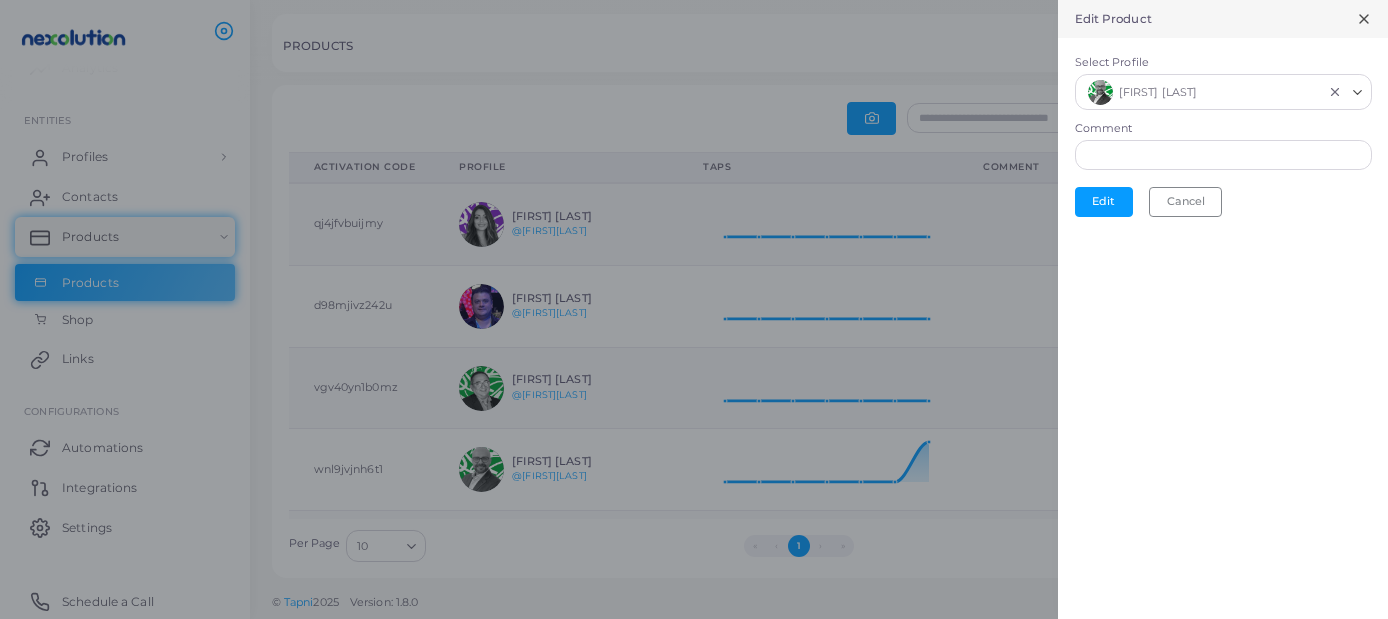 click 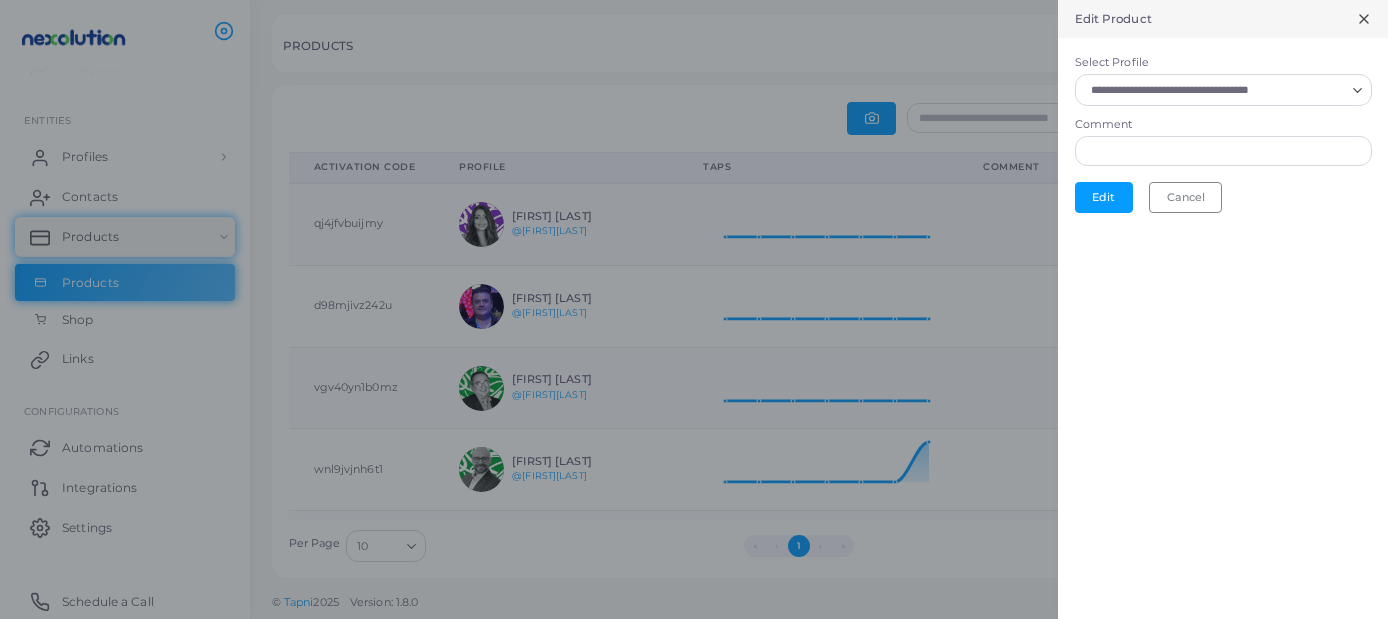 click on "Select Profile" at bounding box center (1214, 90) 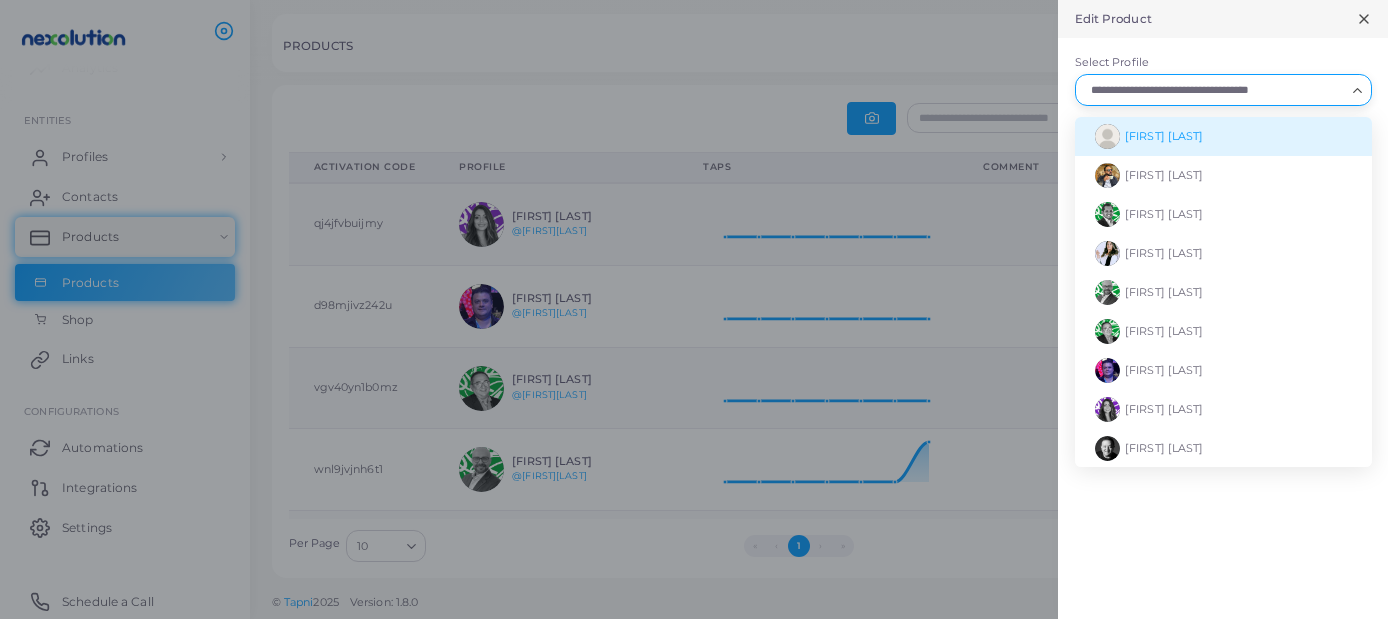 click on "[FIRST] [LAST]" at bounding box center (1164, 136) 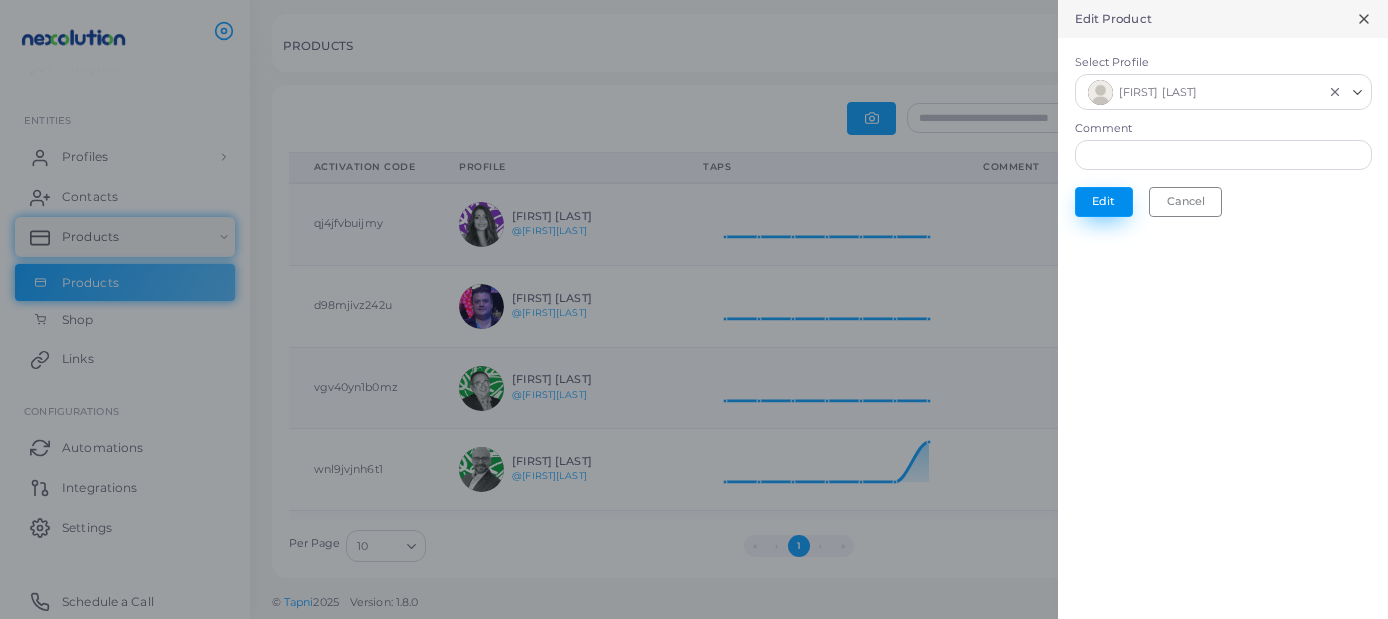 click on "Edit" at bounding box center (1104, 202) 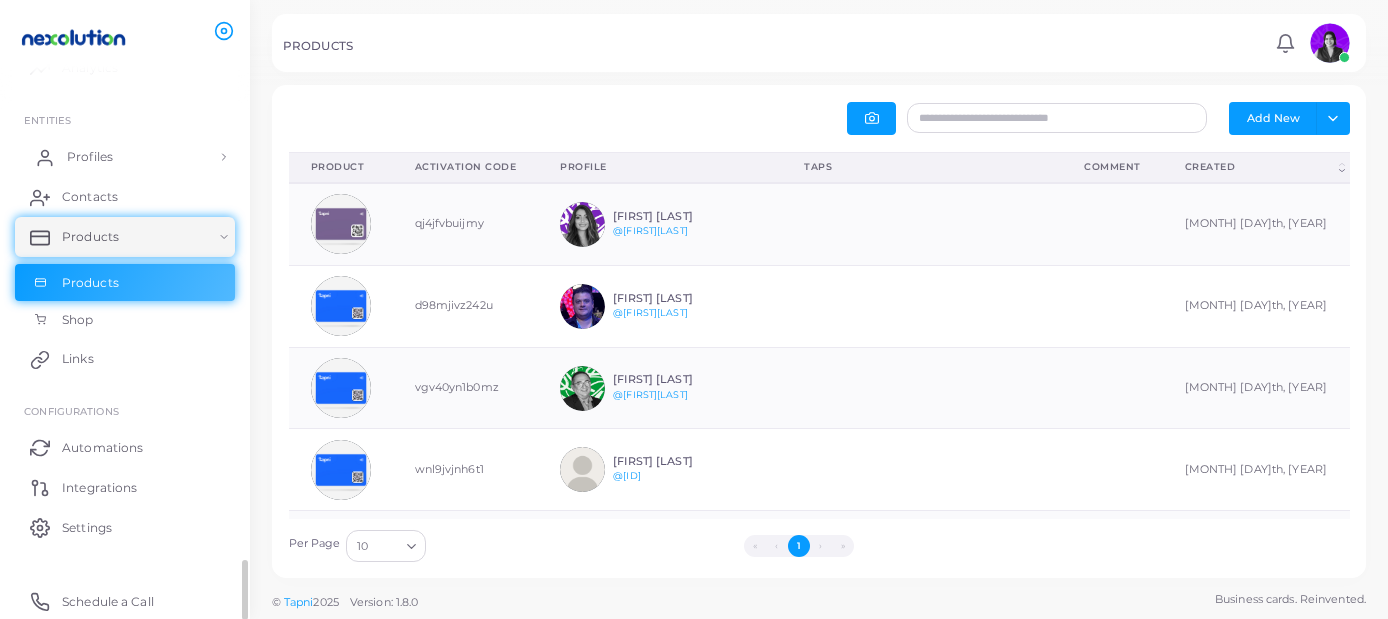 click on "Profiles" at bounding box center (90, 157) 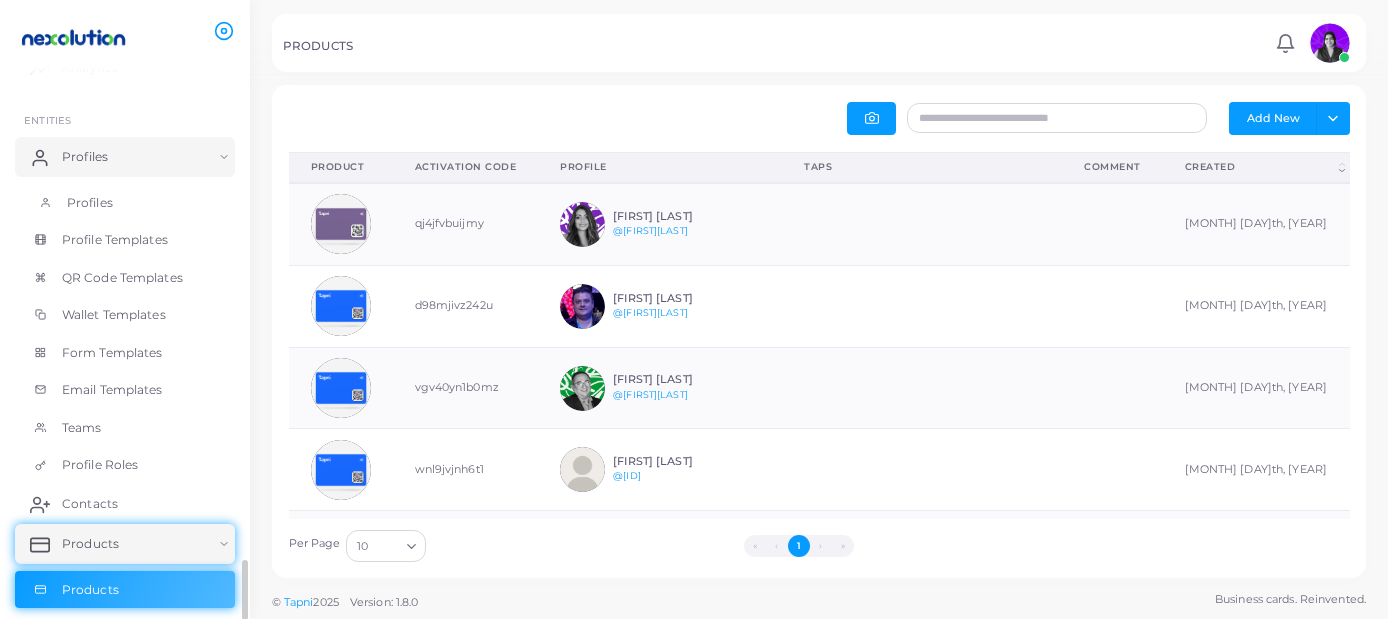 click on "Profiles" at bounding box center (90, 203) 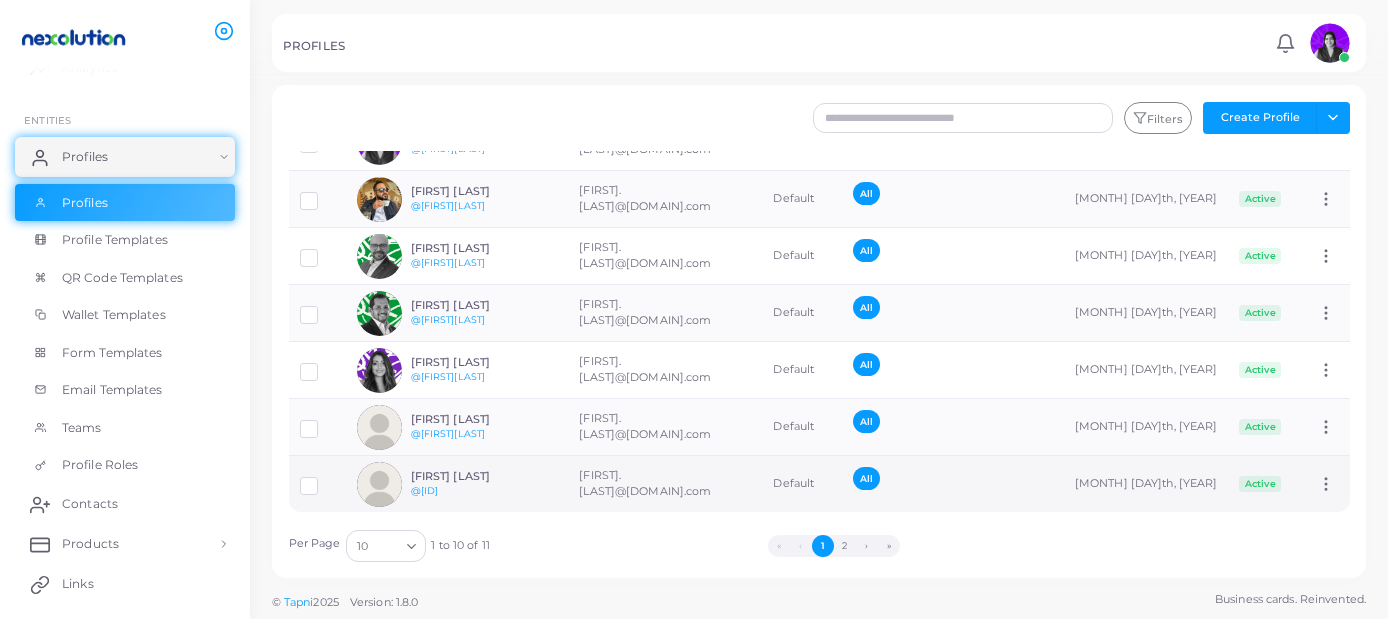 click at bounding box center (379, 484) 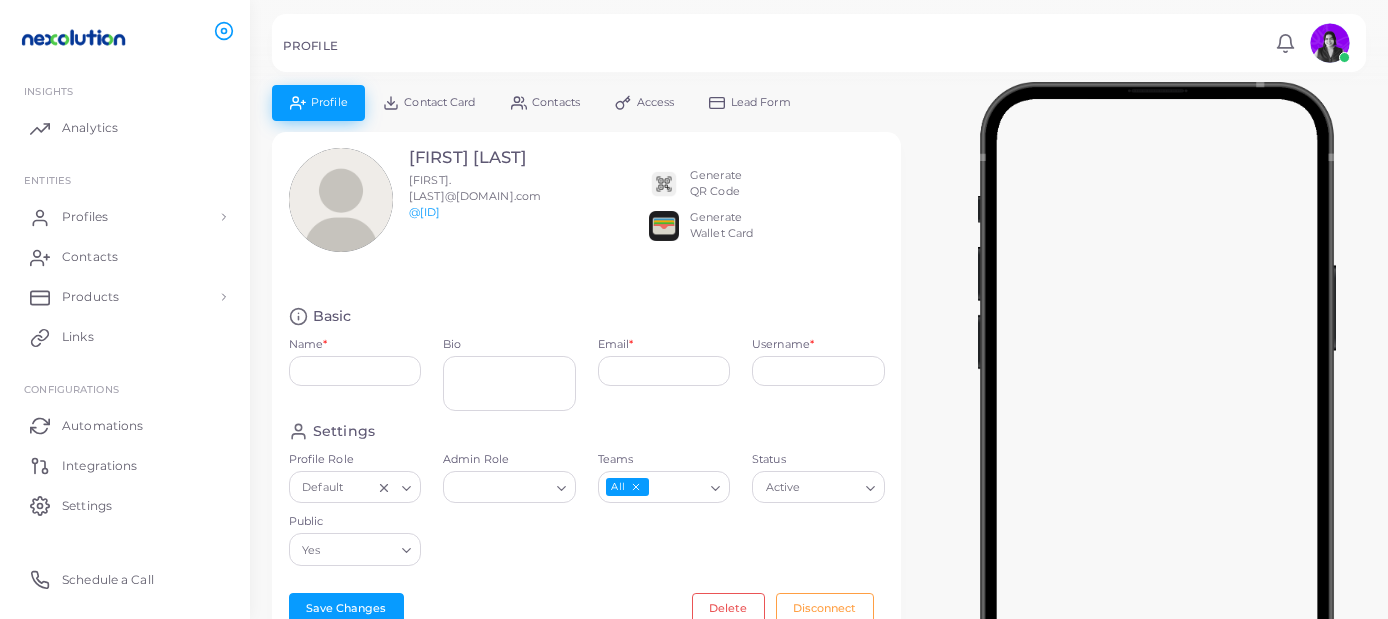 type on "**********" 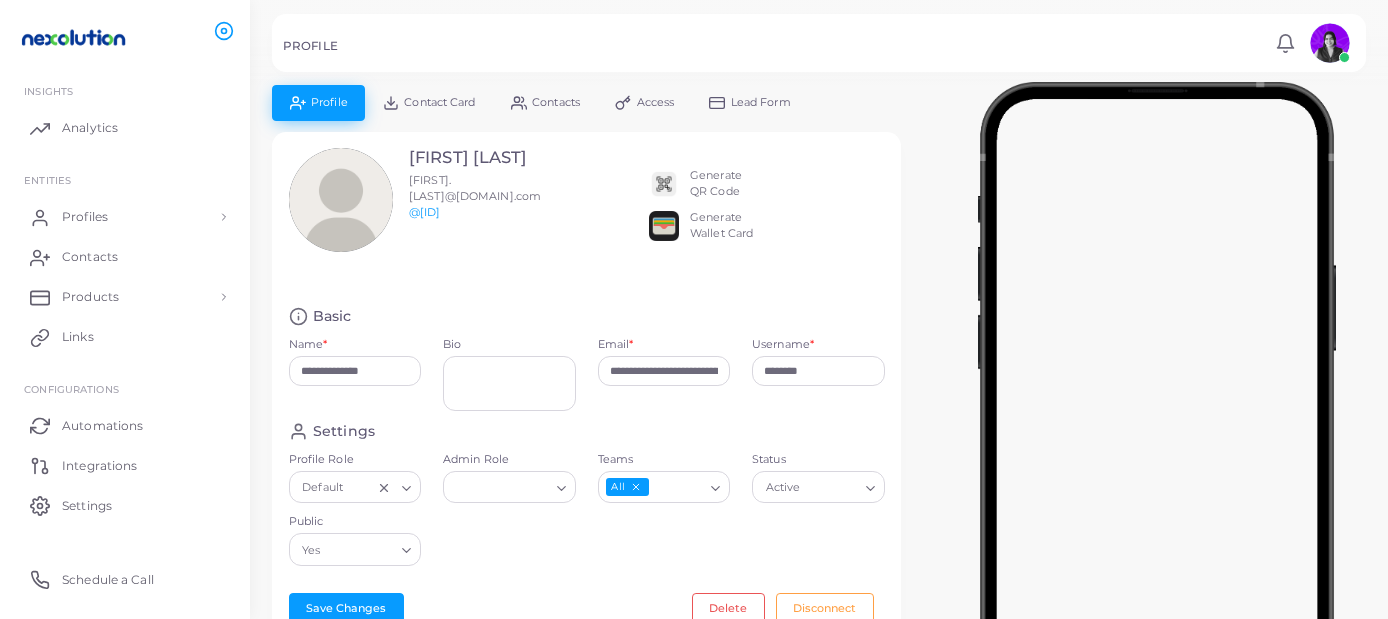 click on "Access" at bounding box center (656, 102) 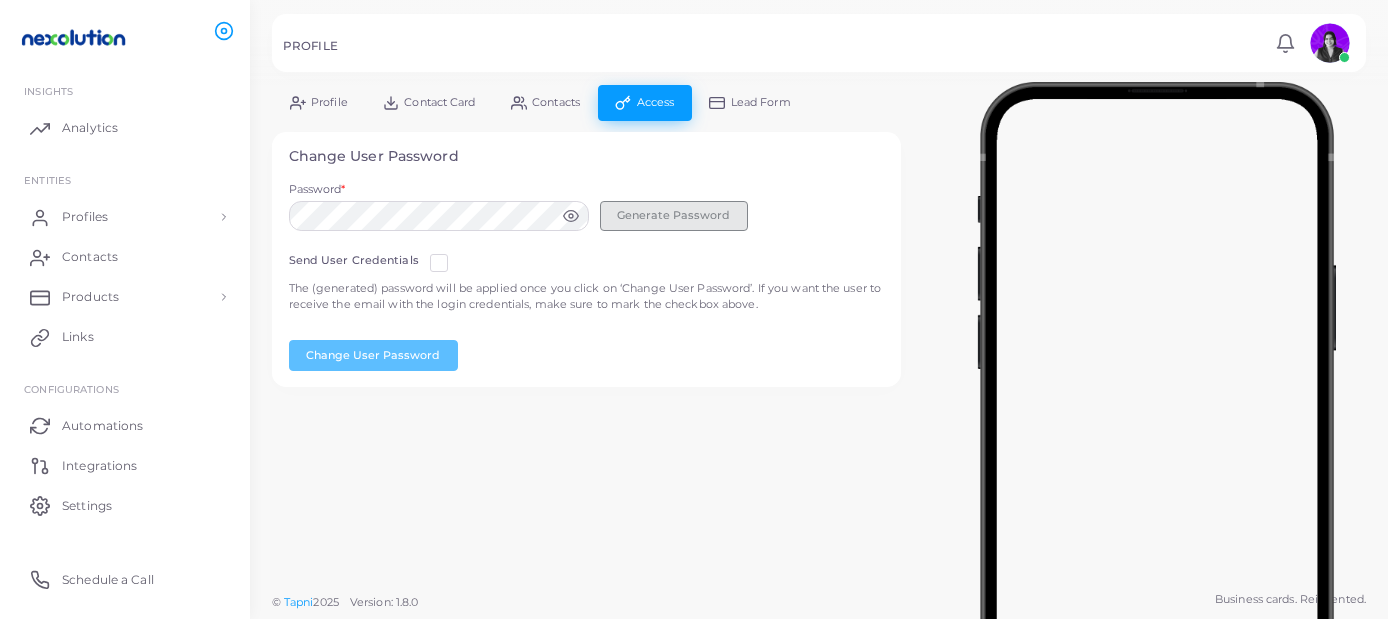 click on "Generate Password" at bounding box center [674, 216] 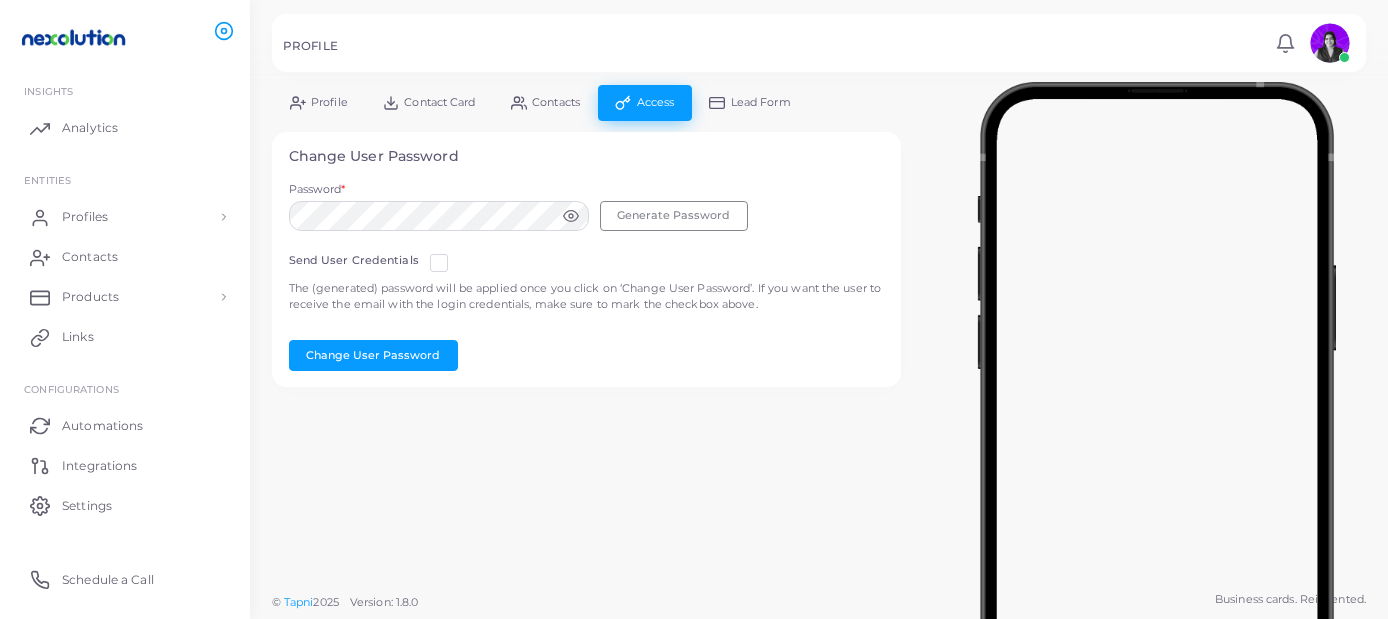 click 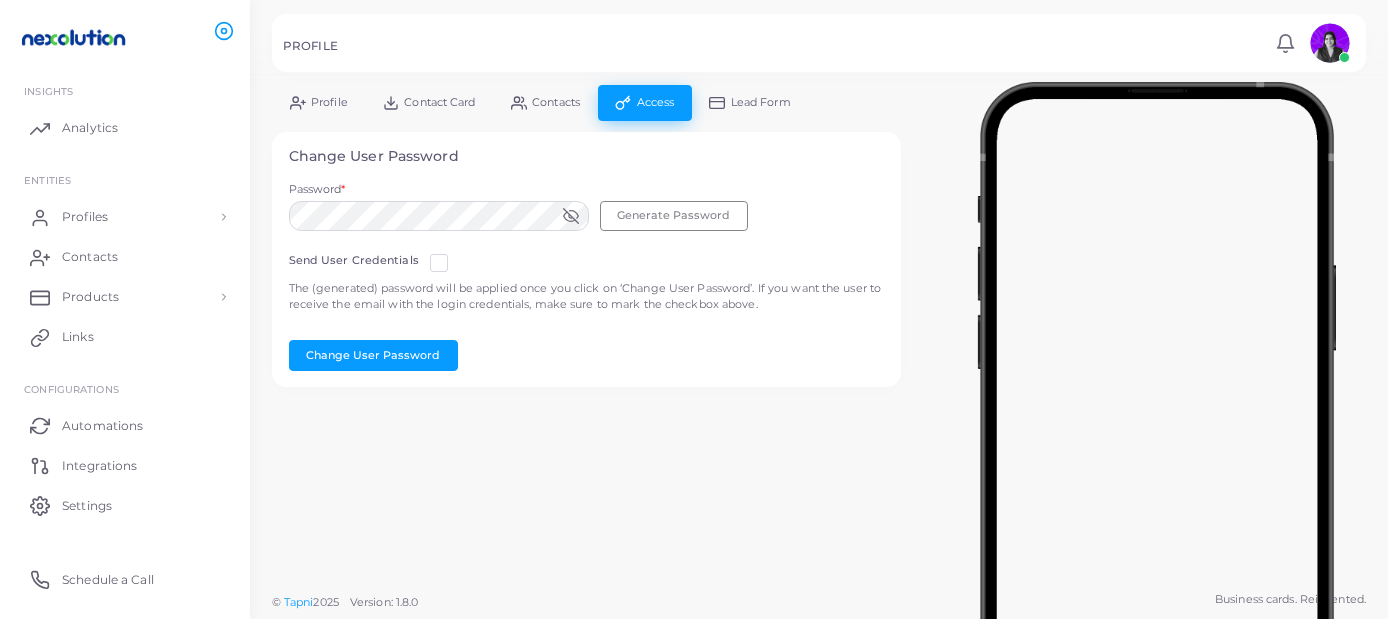 click at bounding box center [455, 255] 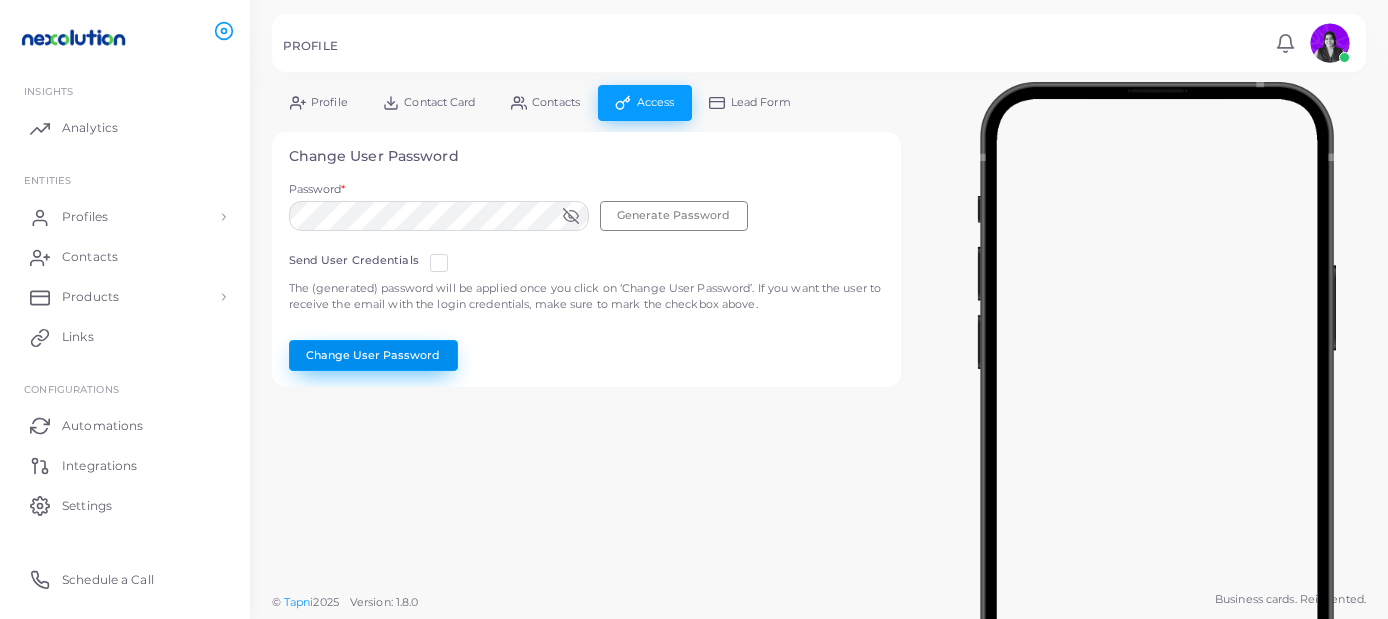 click on "Change User Password" at bounding box center (373, 355) 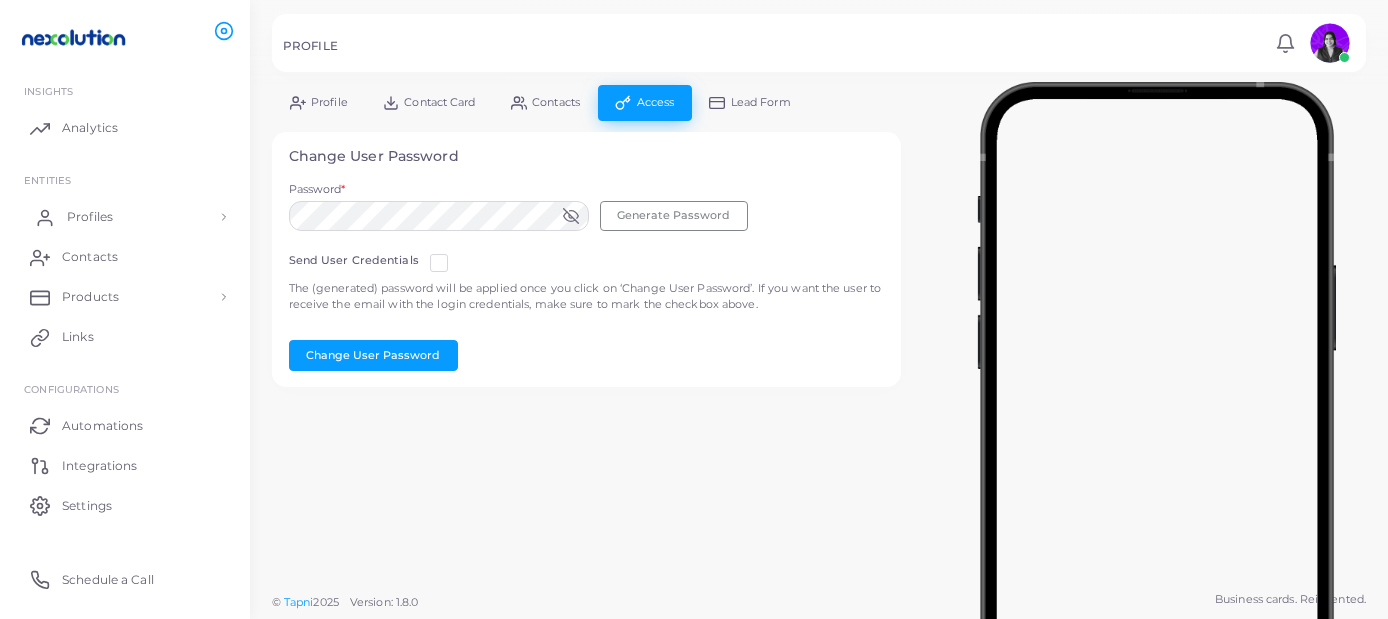 click on "Profiles" at bounding box center (90, 217) 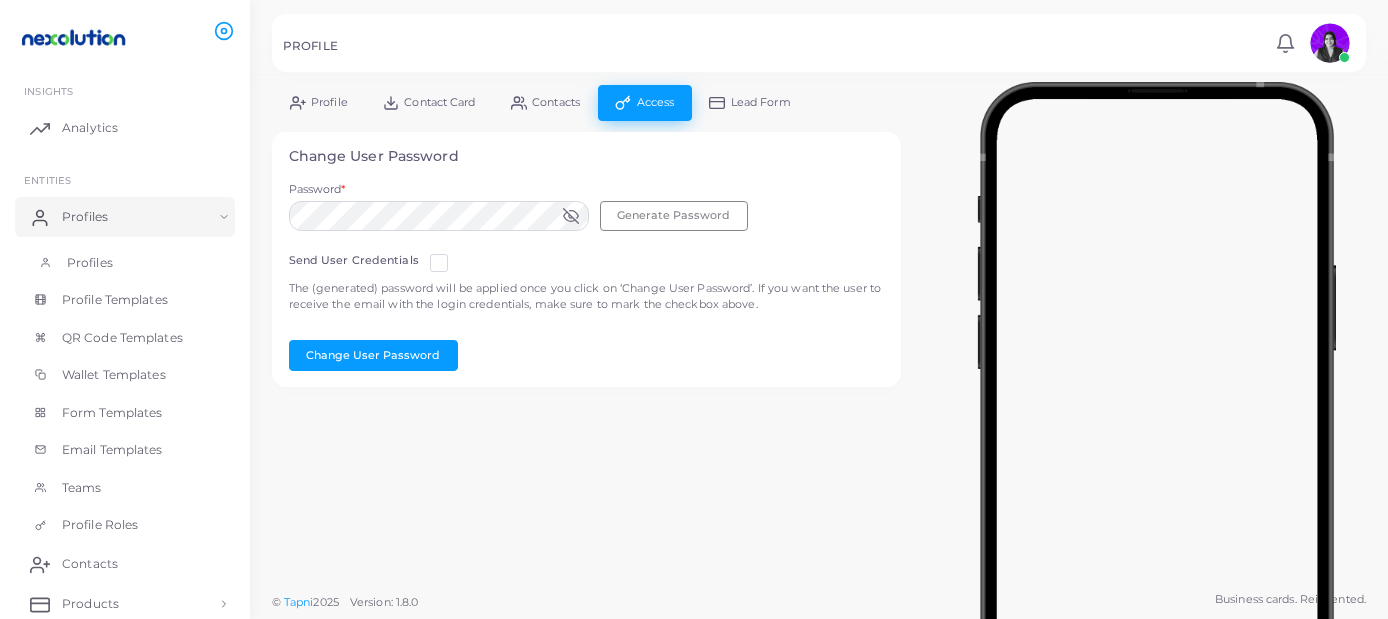 click on "Profiles" at bounding box center [125, 263] 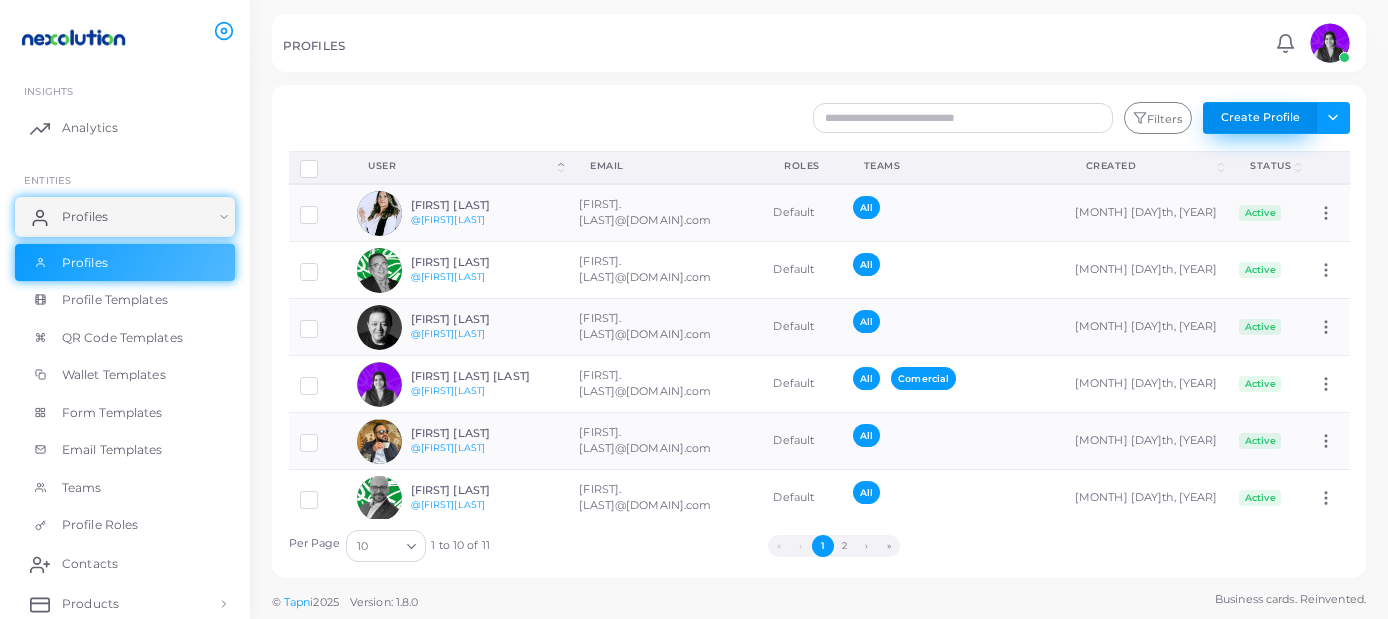 click on "Create Profile" at bounding box center [1260, 118] 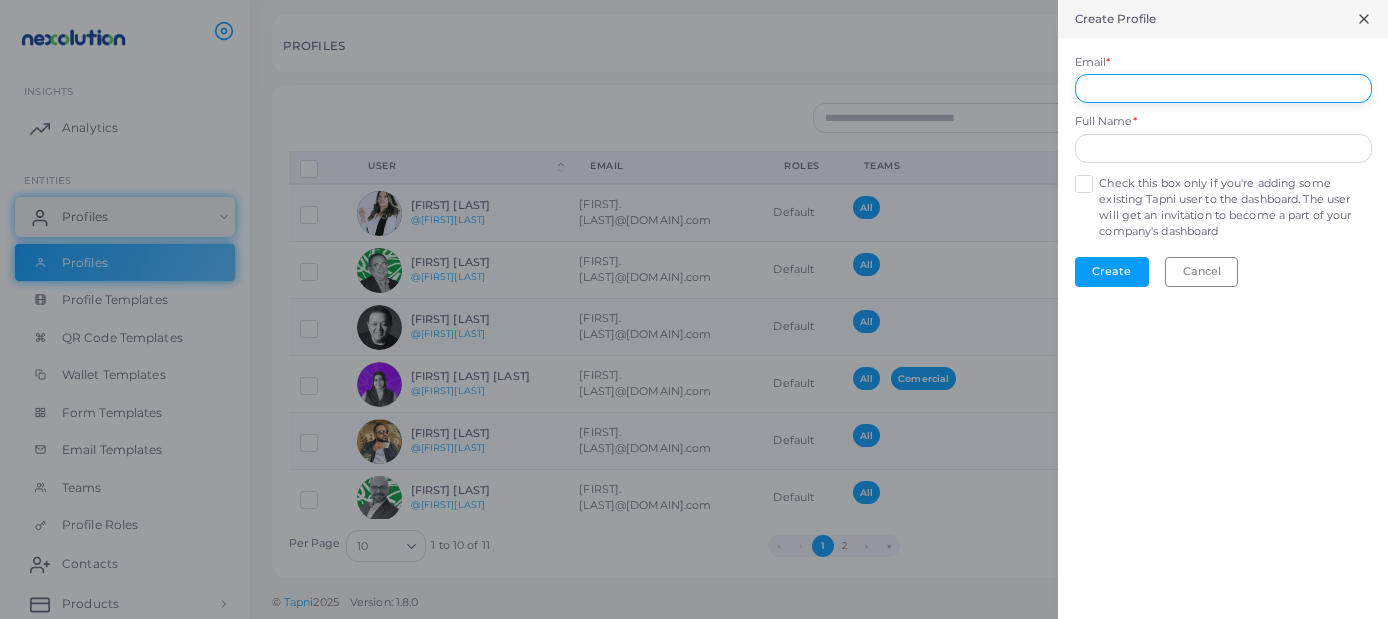 click on "Email  *" at bounding box center (1223, 89) 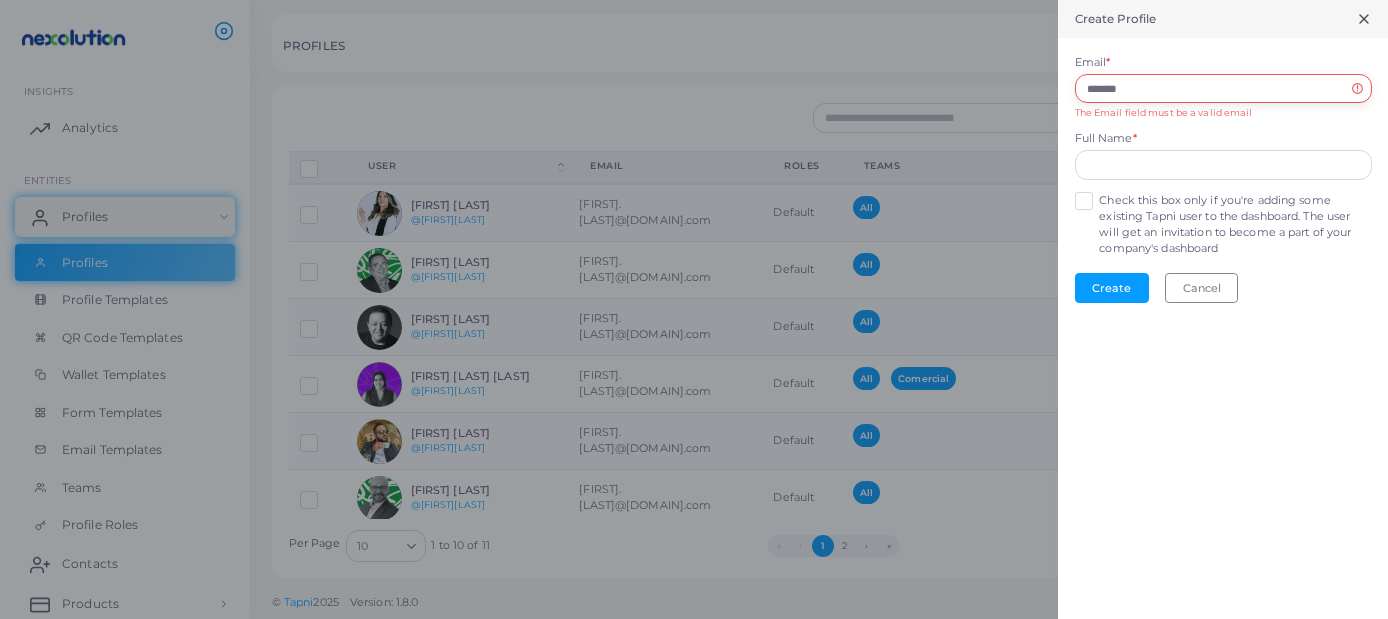 click on "*******" at bounding box center [1223, 89] 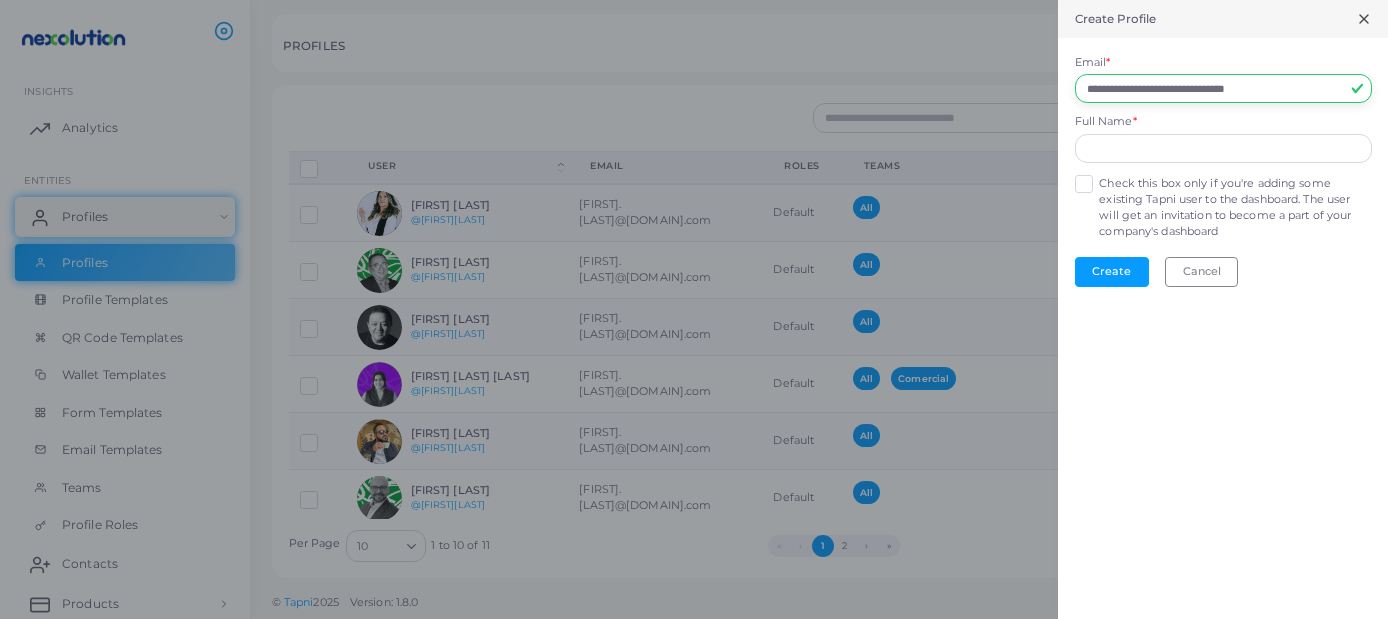 type on "**********" 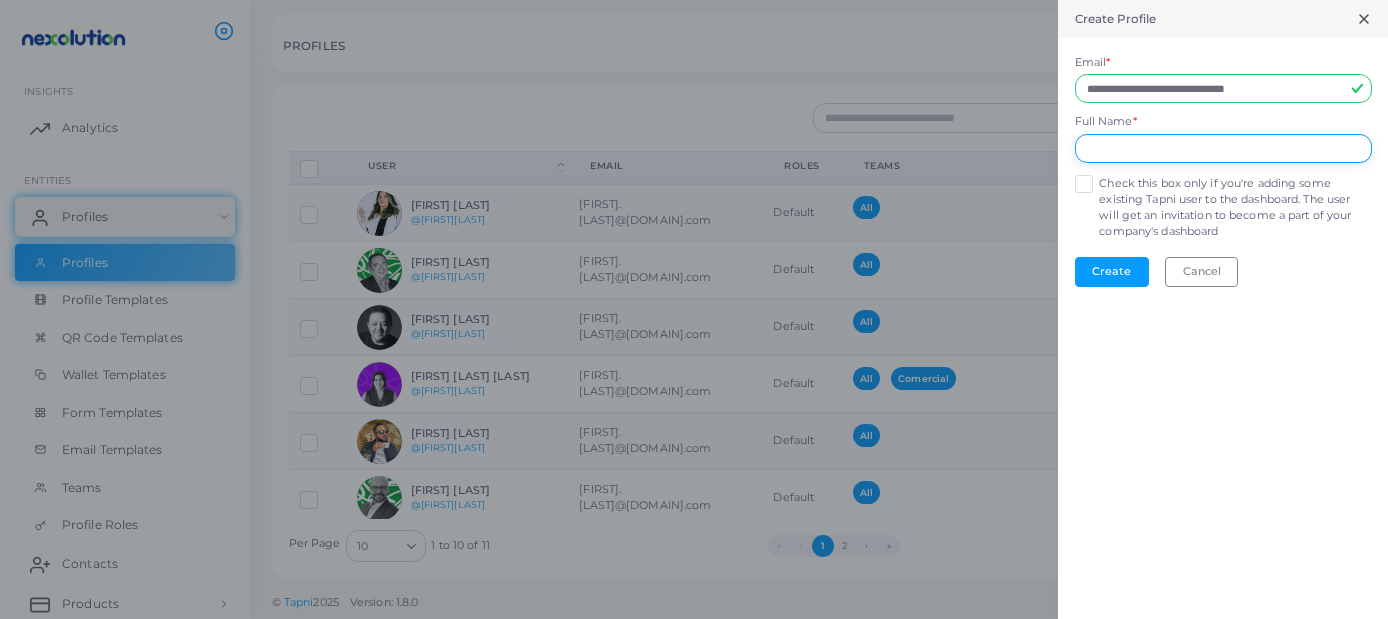 click at bounding box center [1223, 149] 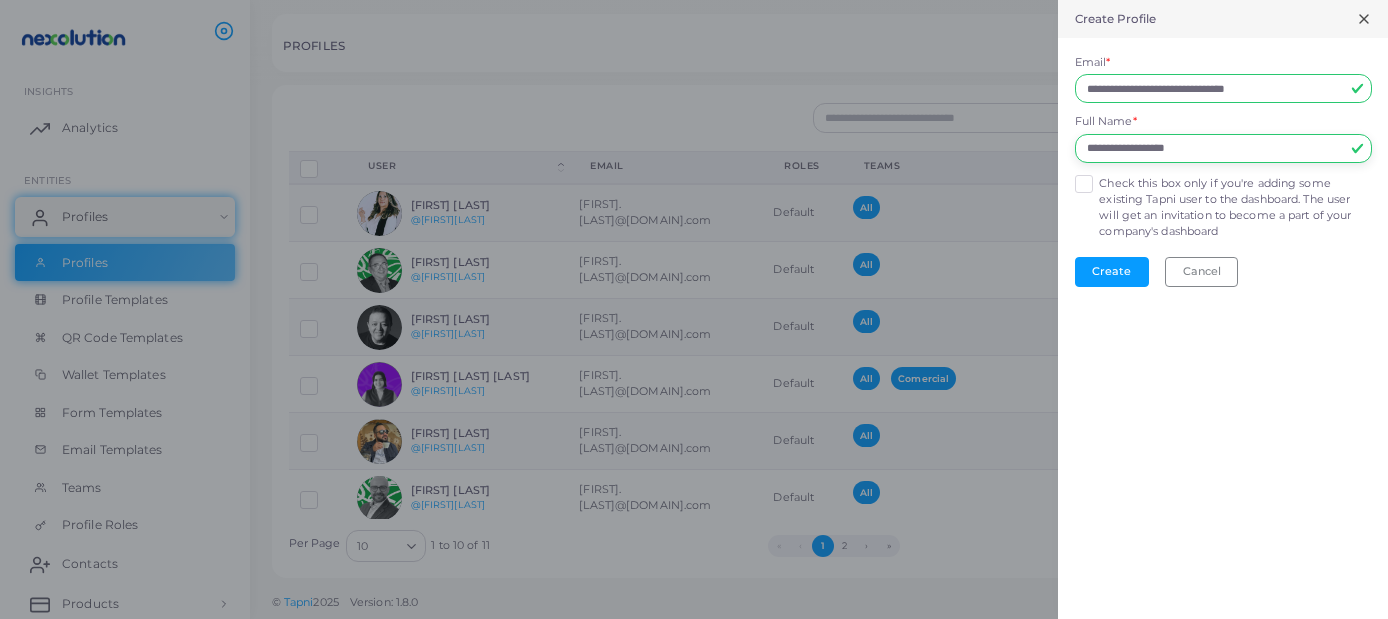 type on "**********" 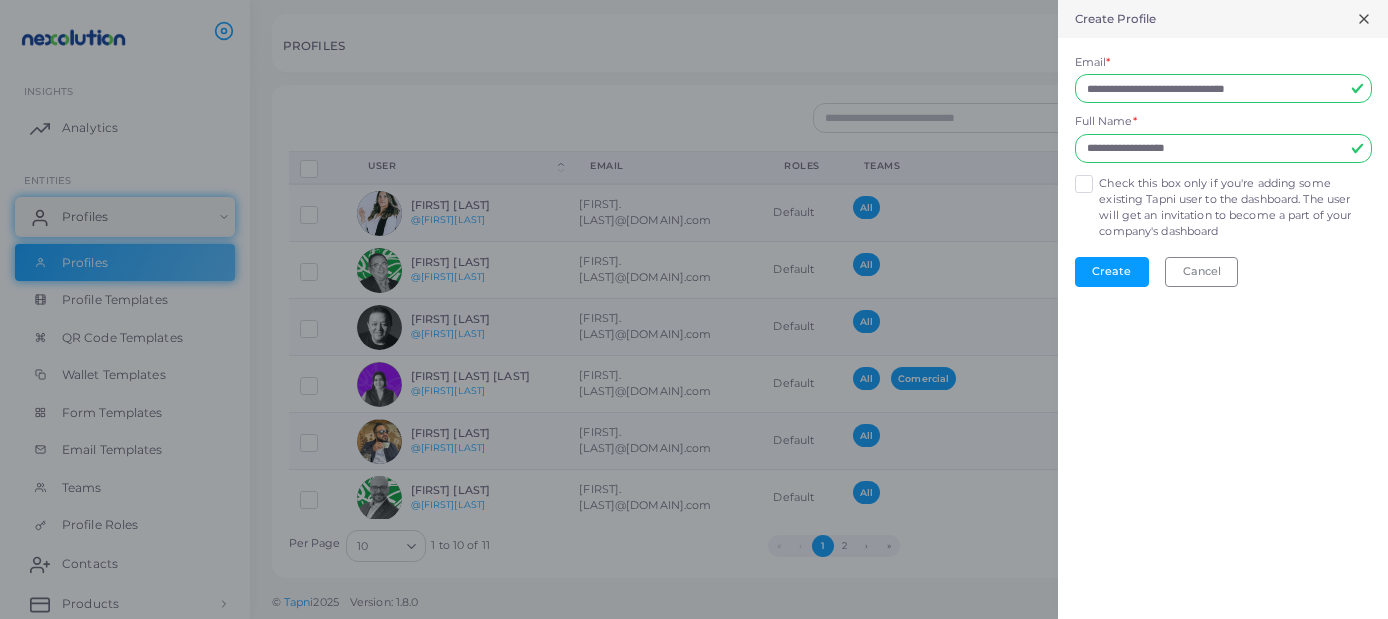 click on "Check this box only if you're adding some existing Tapni user to the dashboard. The user will get an invitation to become a part of your company's dashboard" at bounding box center (1235, 208) 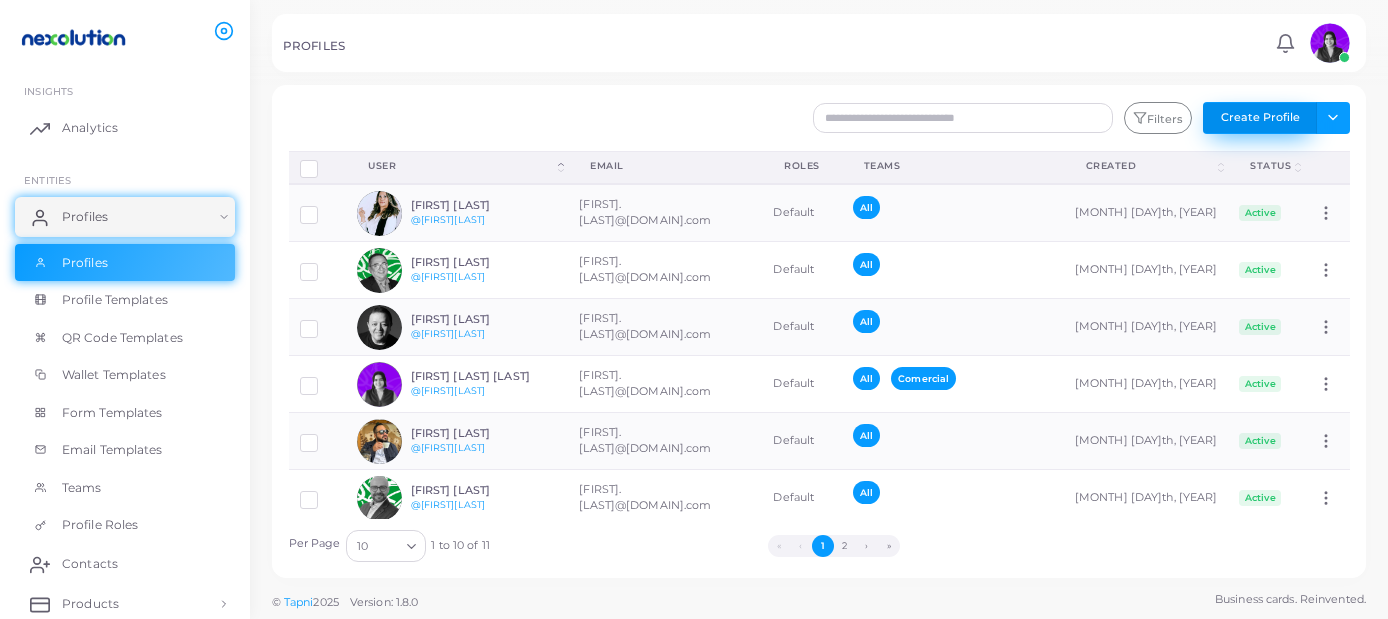 click on "Create Profile" at bounding box center [1260, 118] 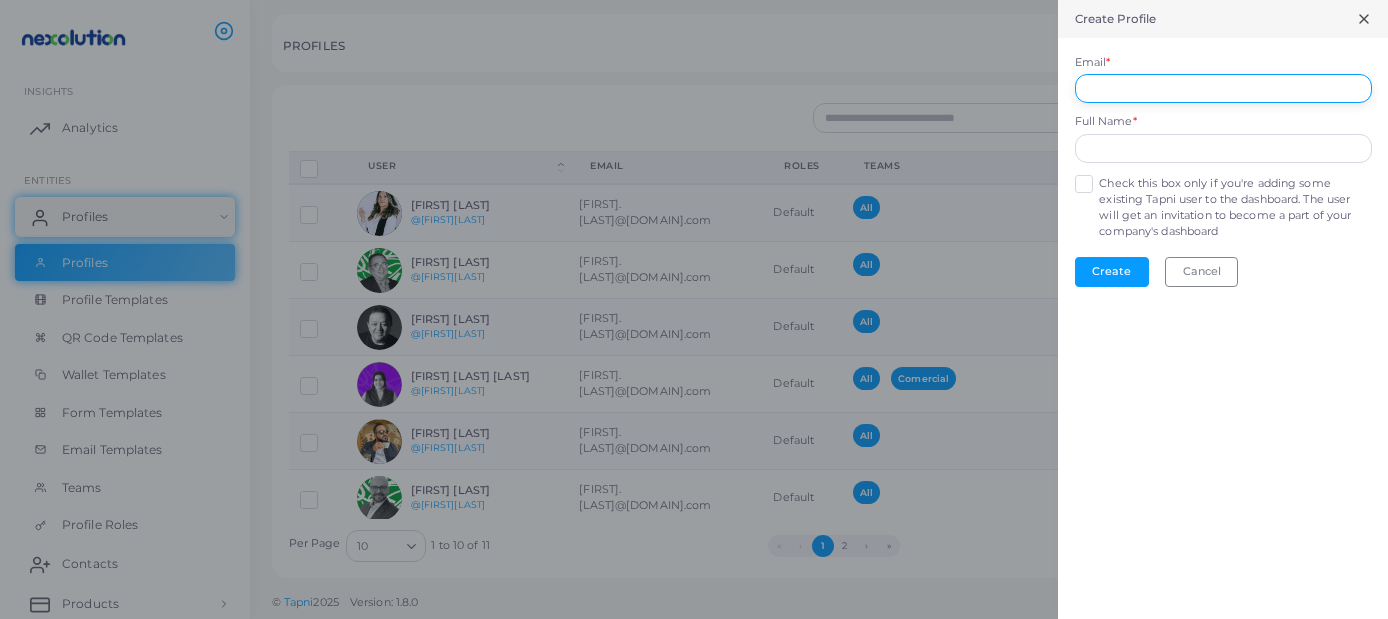 click on "Email  *" at bounding box center [1223, 89] 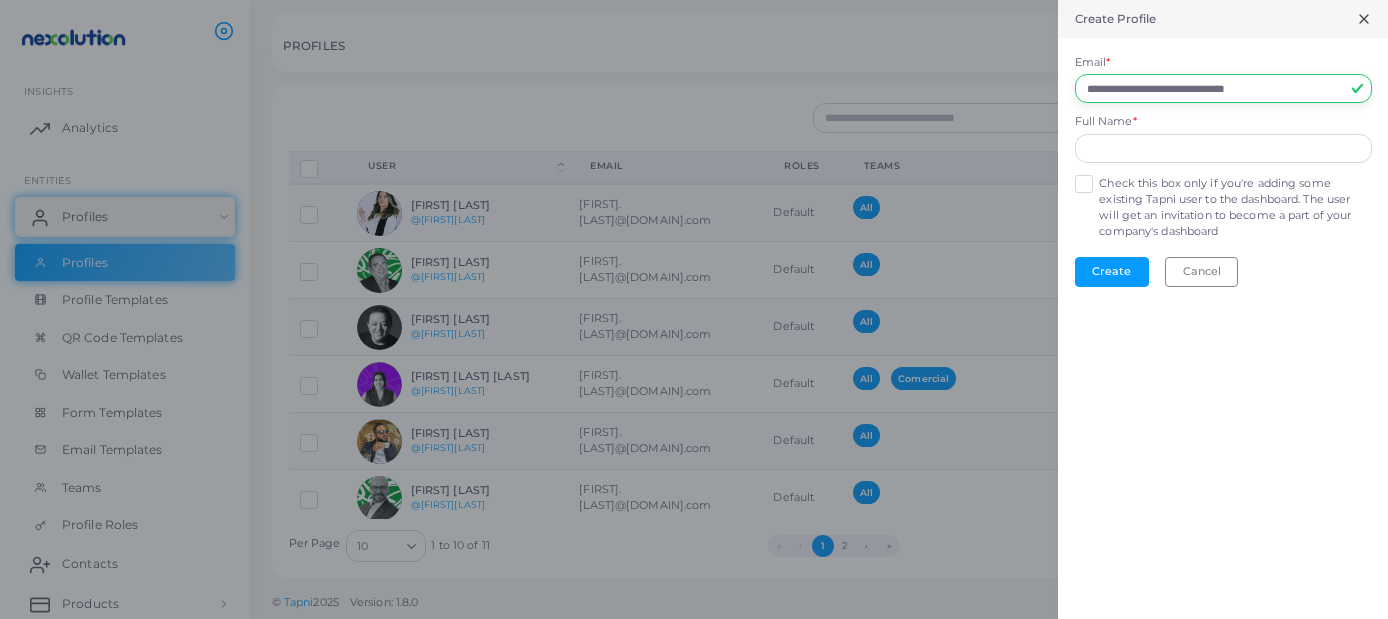 type on "**********" 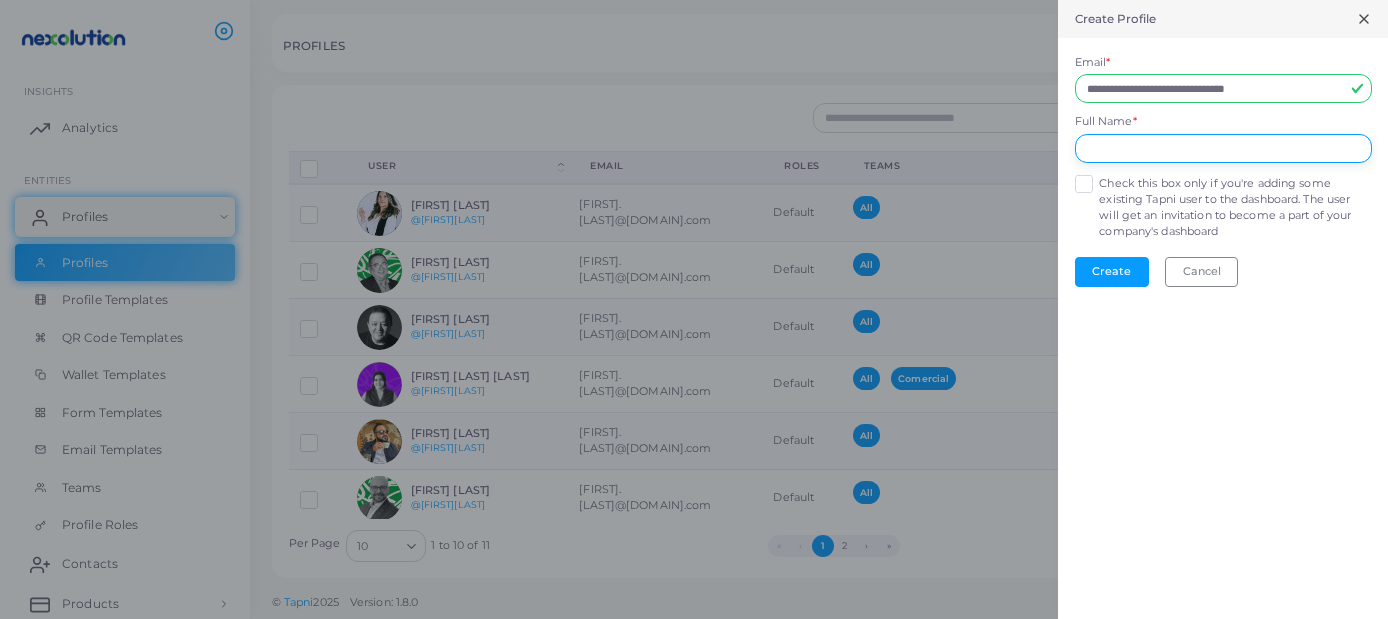 click at bounding box center [1223, 149] 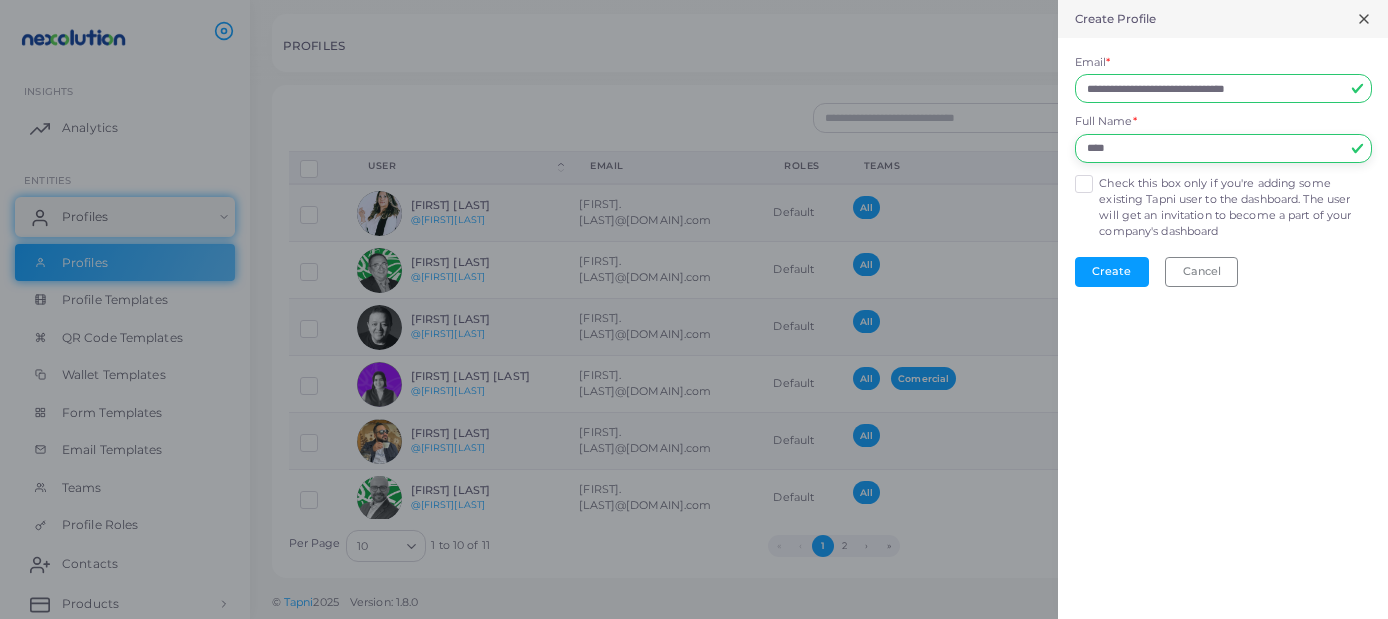 type on "**********" 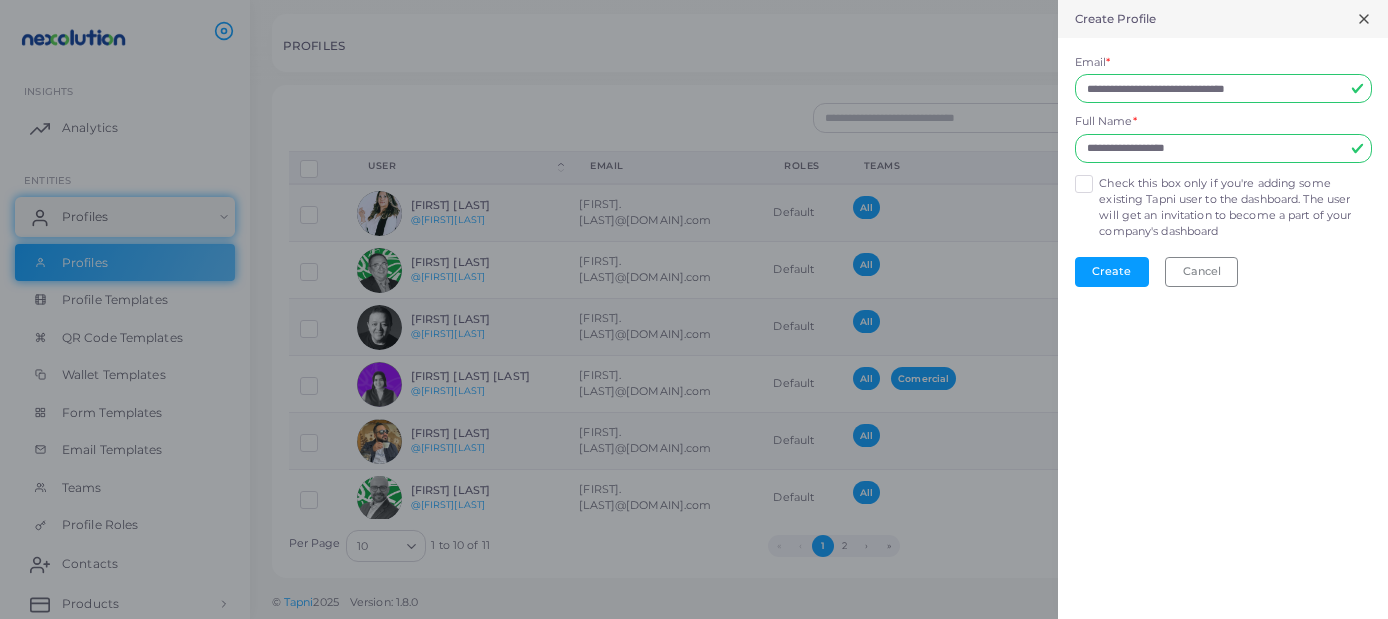 click on "Check this box only if you're adding some existing Tapni user to the dashboard. The user will get an invitation to become a part of your company's dashboard" at bounding box center (1235, 208) 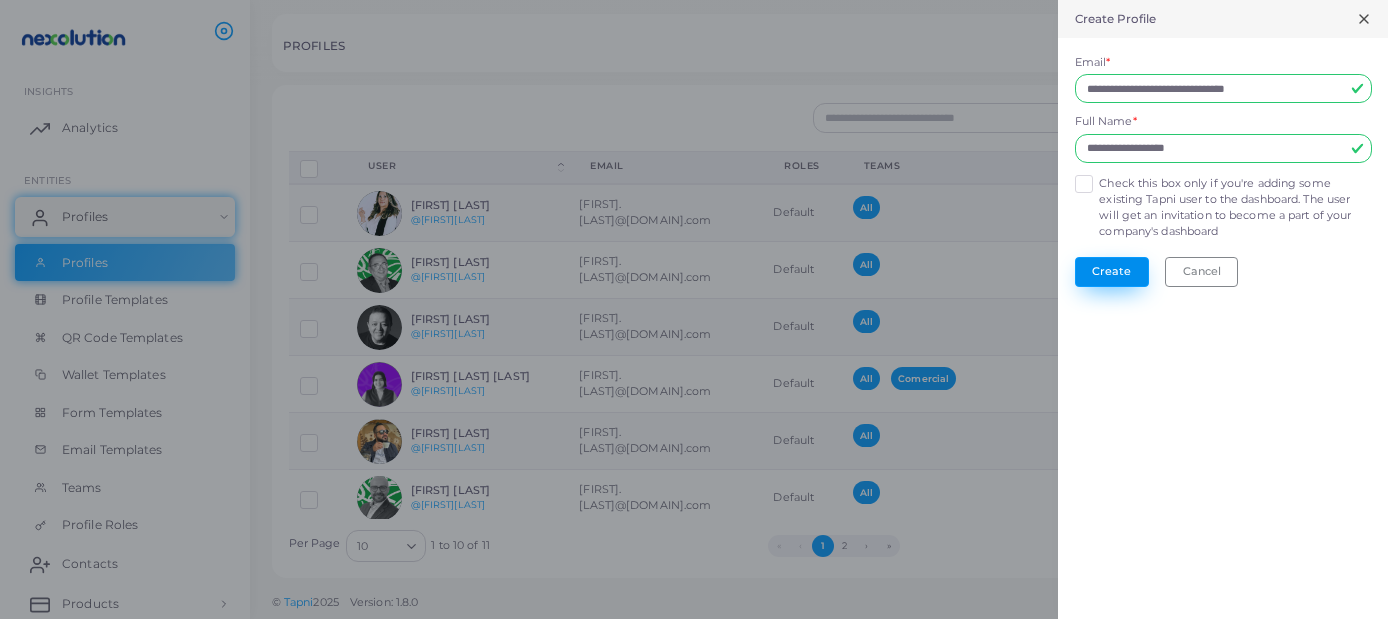 click on "Create" at bounding box center [1112, 272] 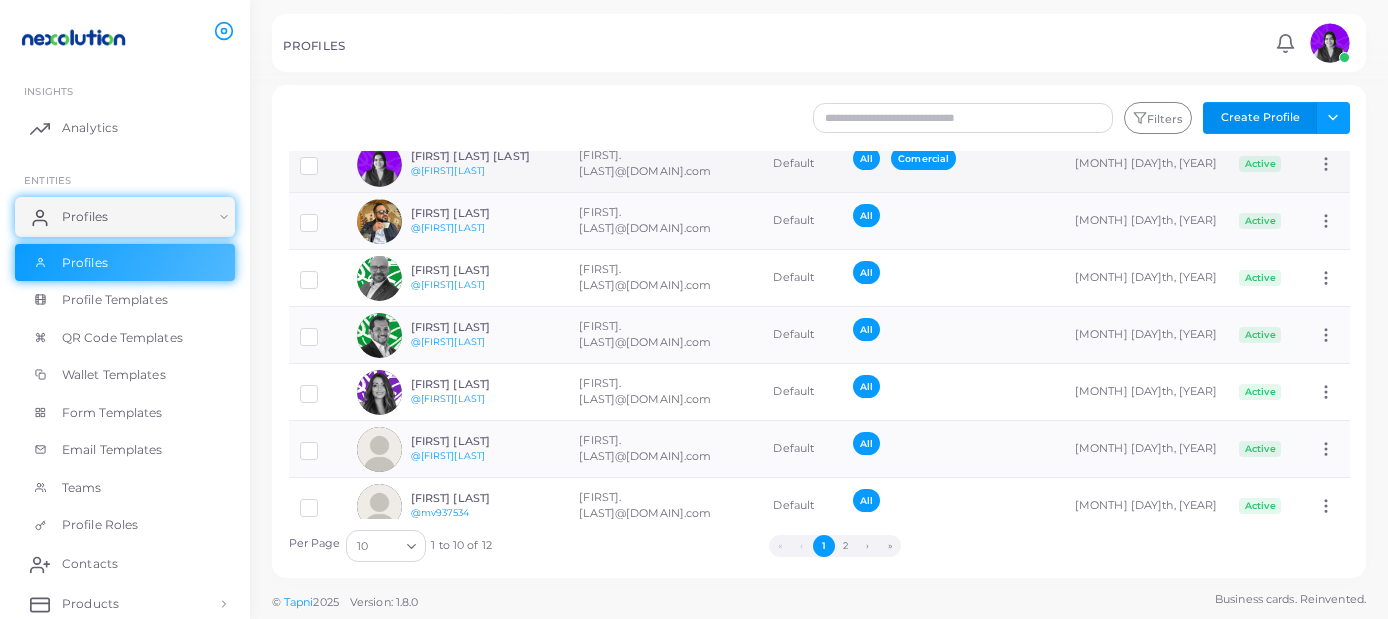 scroll, scrollTop: 196, scrollLeft: 0, axis: vertical 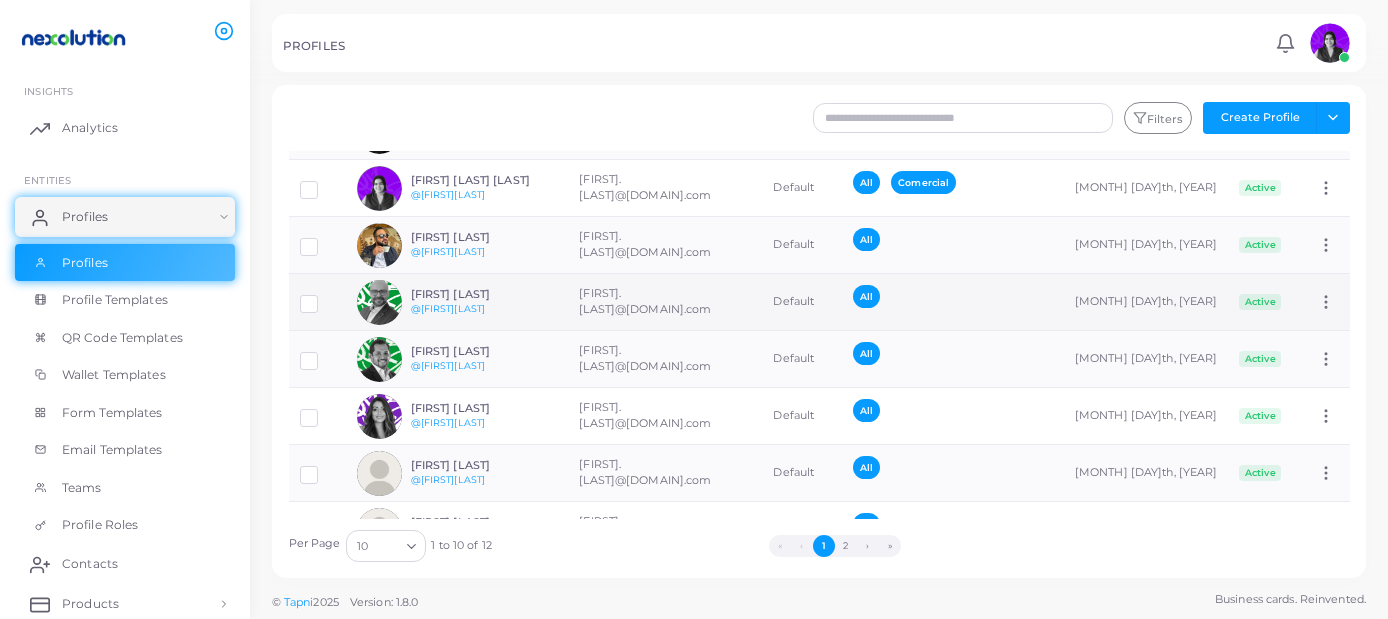 click at bounding box center [379, 302] 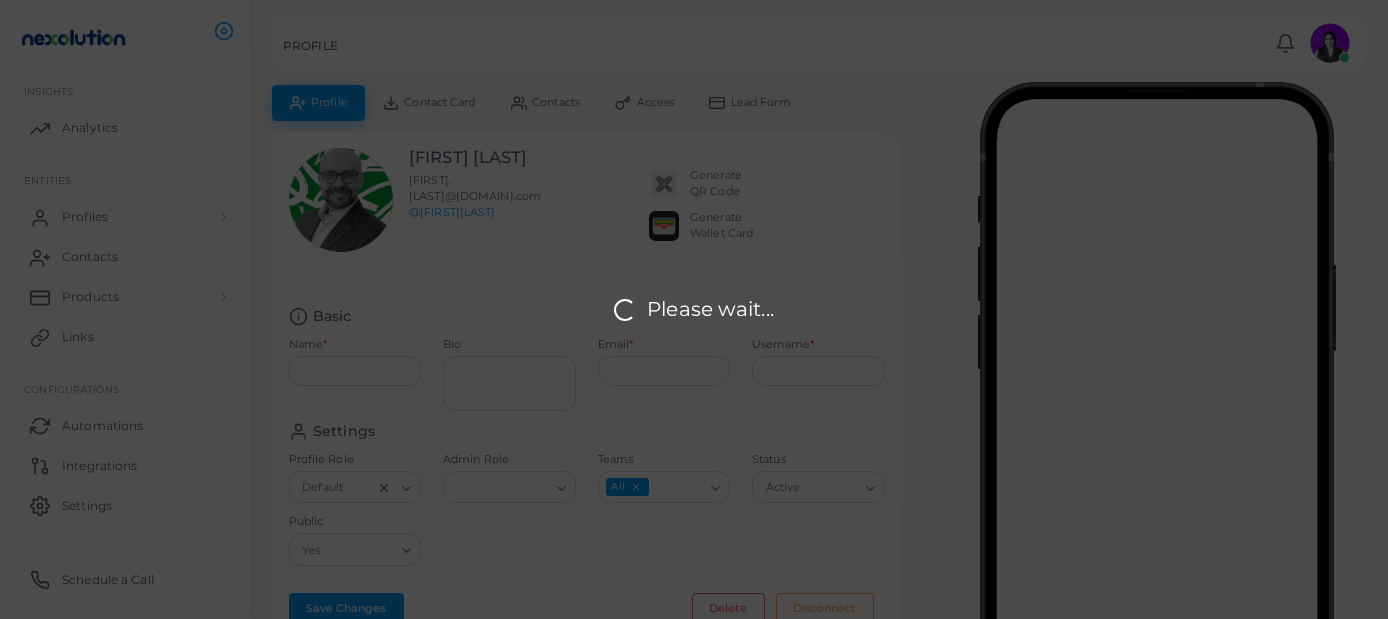 type on "**********" 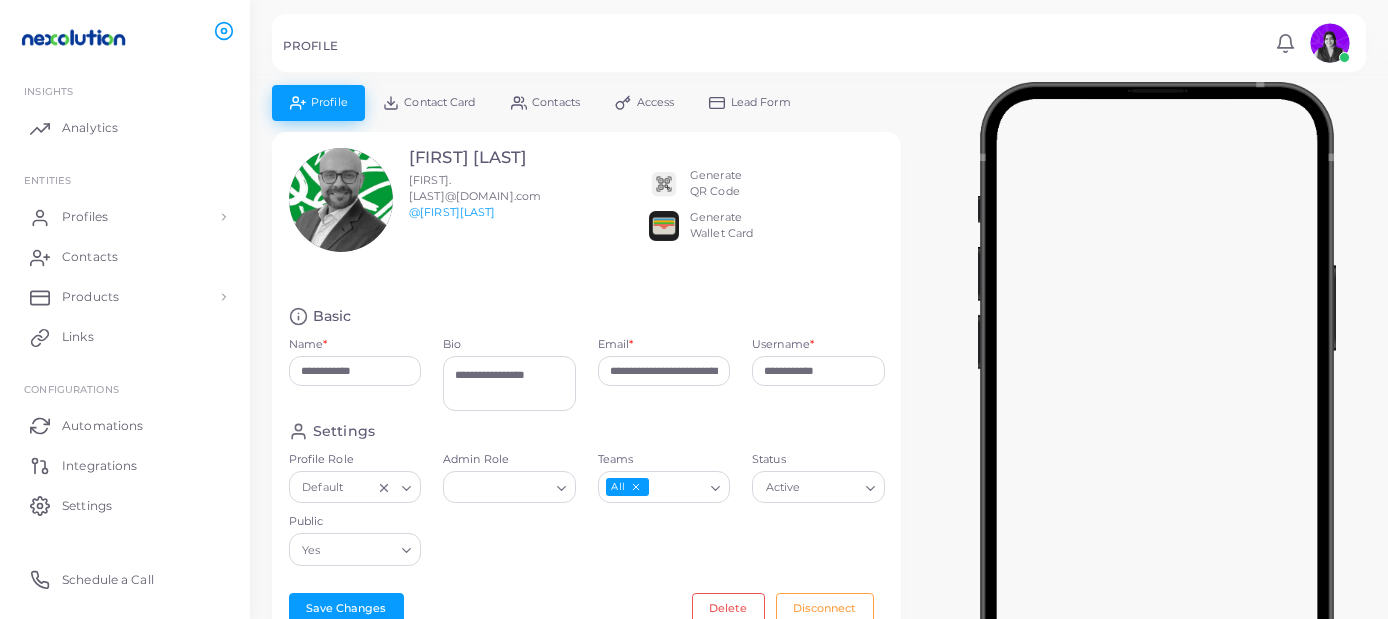click on "Contacts" at bounding box center (556, 102) 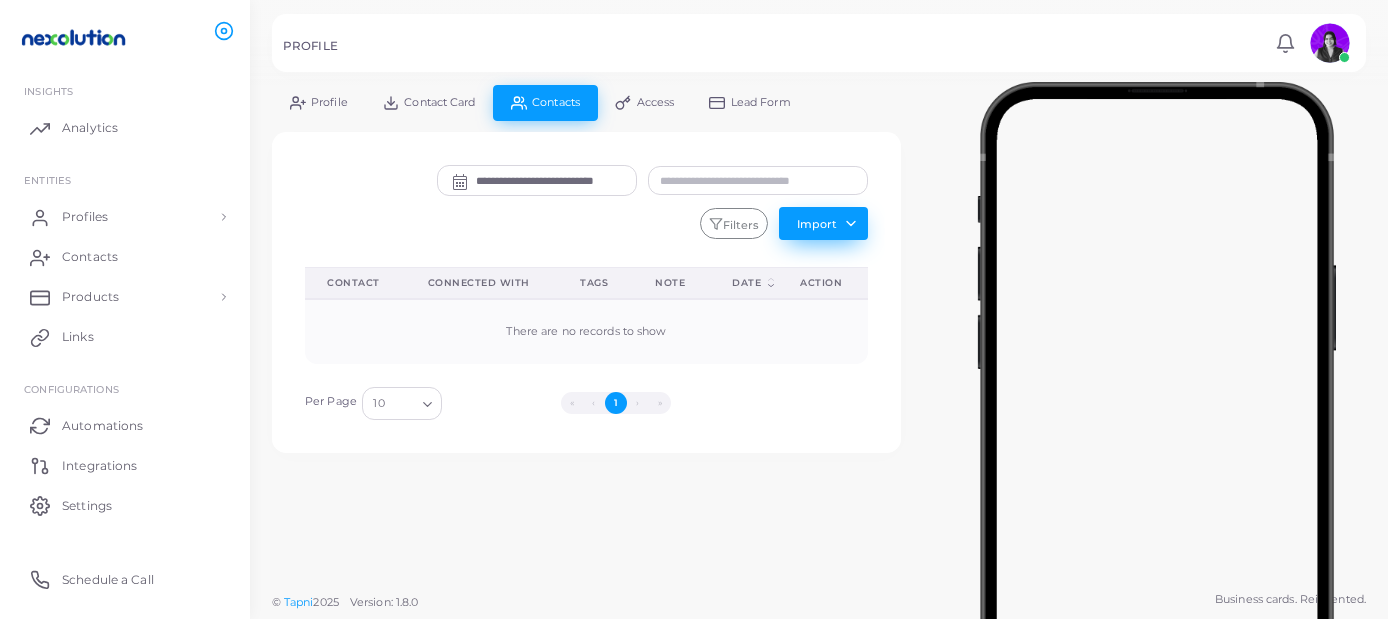 click on "Import" at bounding box center (823, 223) 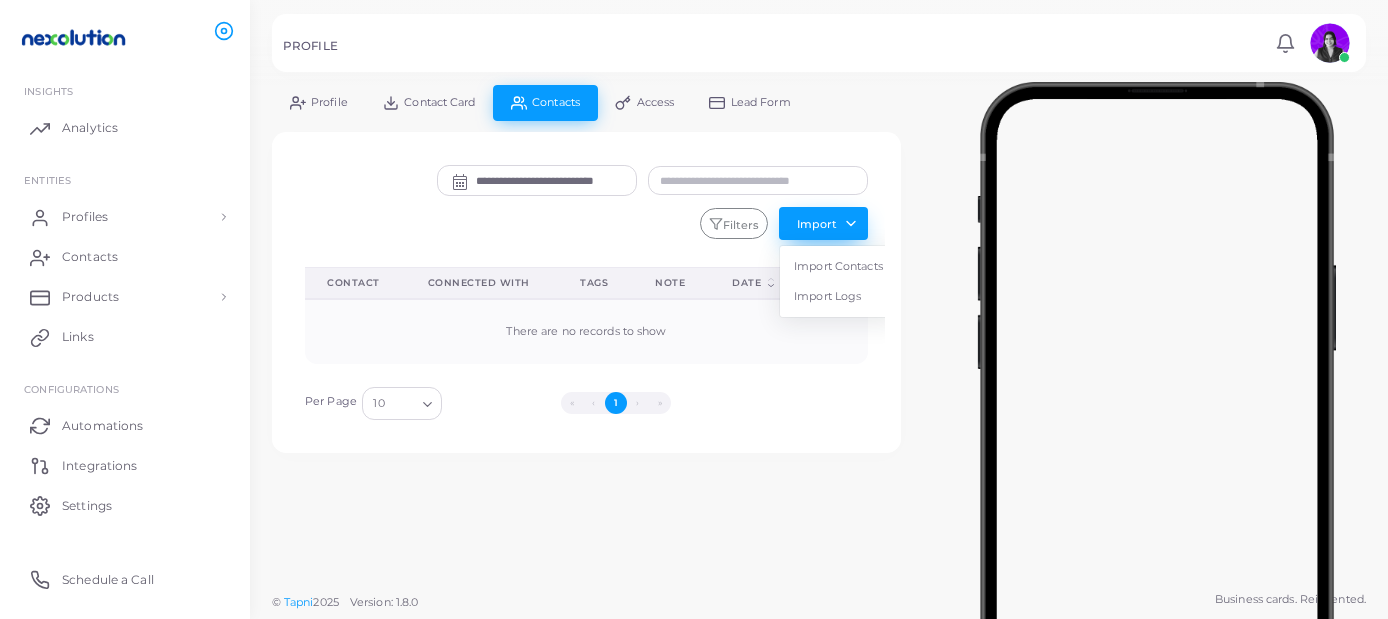 click on "Import" at bounding box center [823, 223] 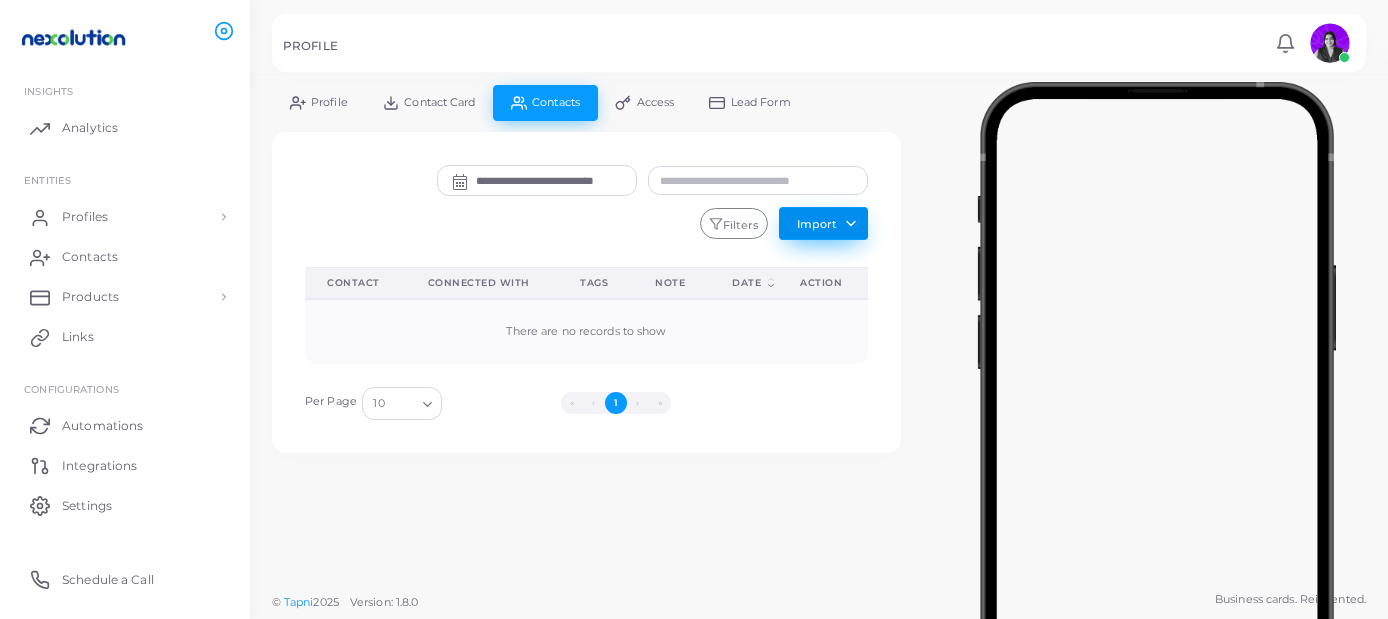 click on "Import" at bounding box center [823, 223] 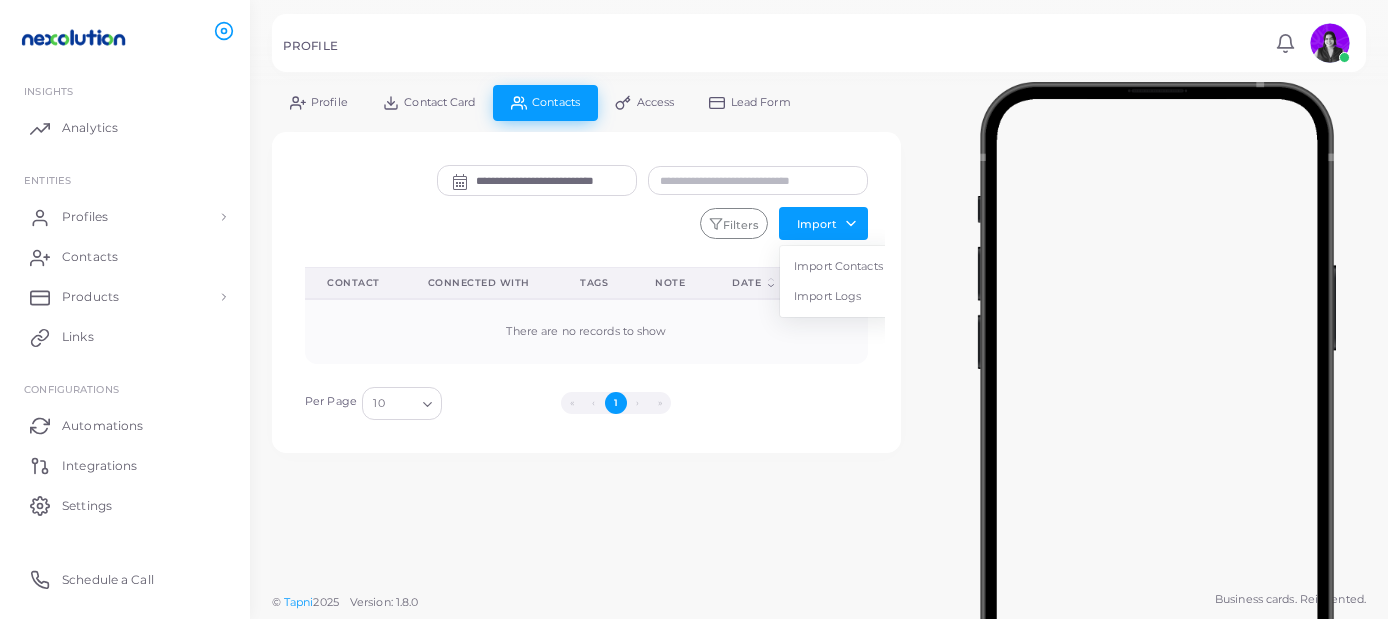 click on "Manage Connection Name Company Title Phone Email Website Contact's Note Note Tags Loading Save Import Contacts File Google Sheets Drop files here Next Mapping Field Use previous mapping New Platform Fields Tapni Fields Start import Import Logs Type Message Started at Finished at Filters Import Import Contacts Import Logs Delete Connections Manage Connections Show Selections Contact Connected With Tags Note Date (Click to sort Ascending) action There are no records to show Per Page Loading « ‹ 1 › »" at bounding box center [587, 292] 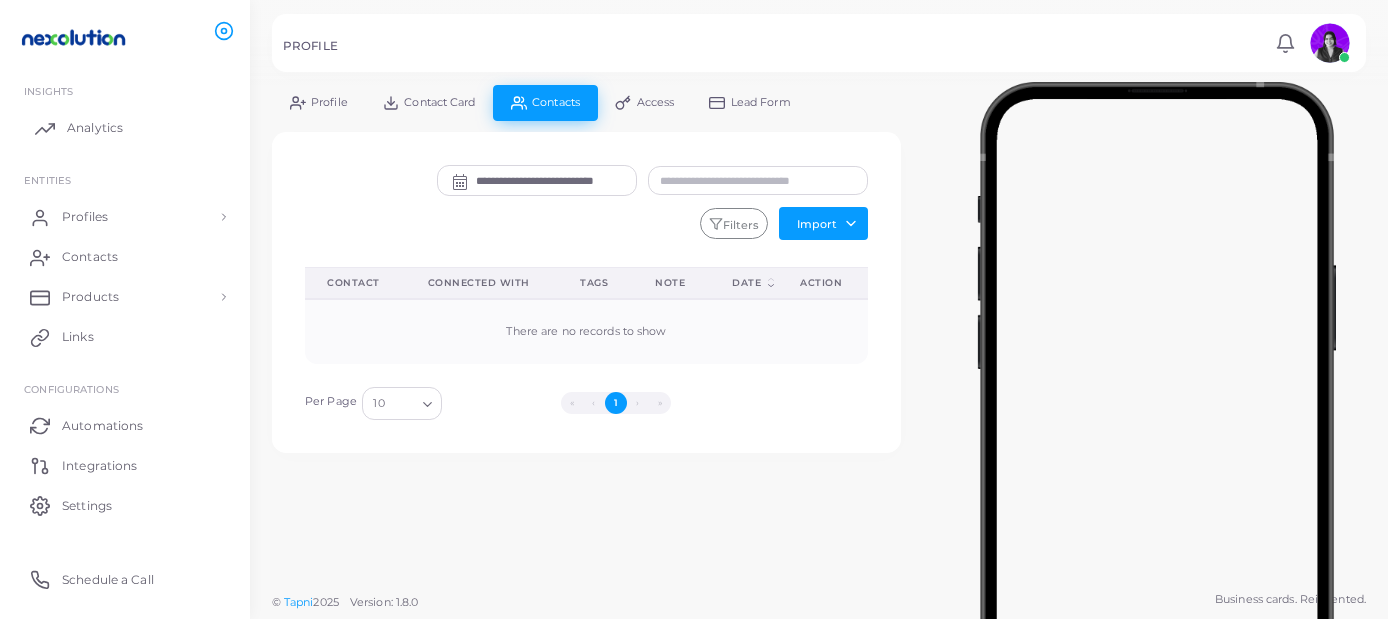 click on "Analytics" at bounding box center (125, 128) 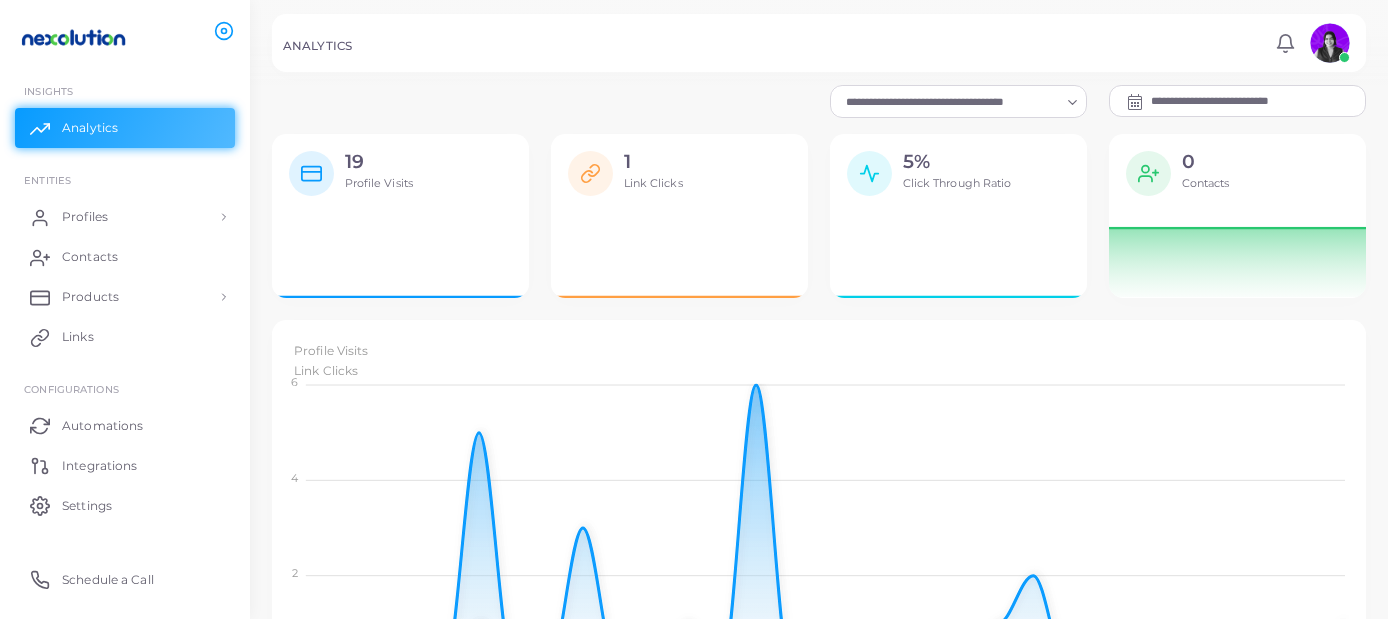 scroll, scrollTop: 2, scrollLeft: 0, axis: vertical 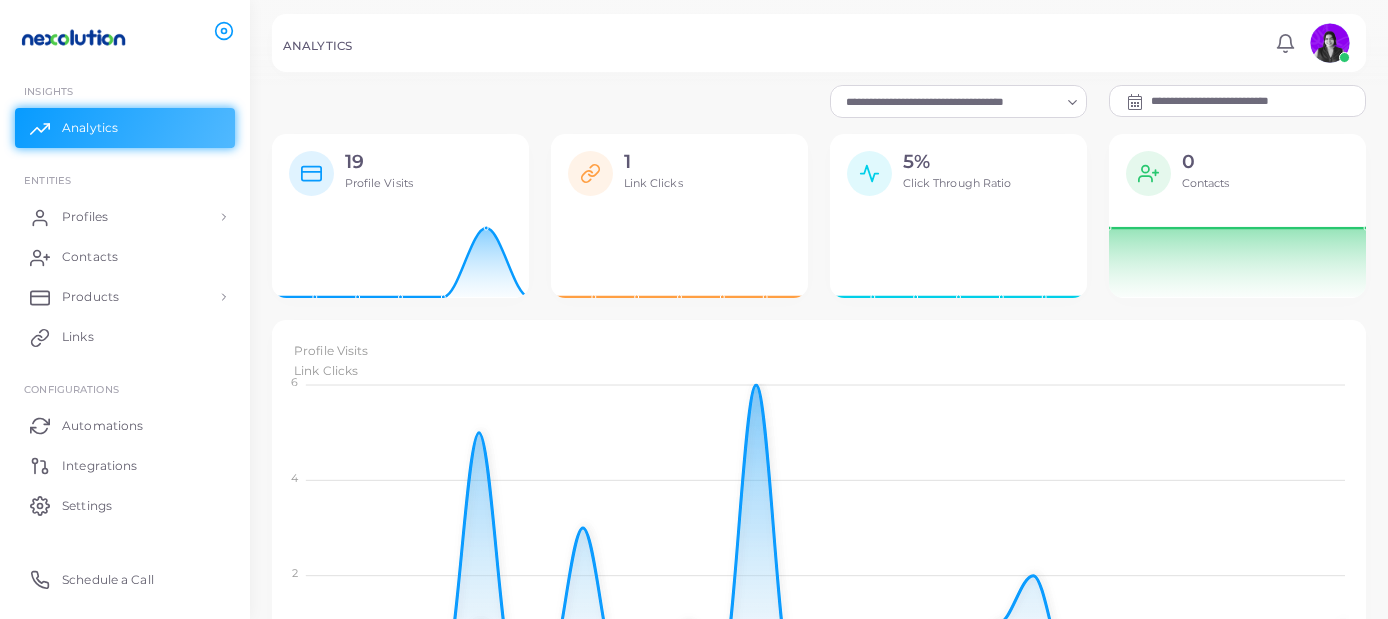 click at bounding box center [949, 102] 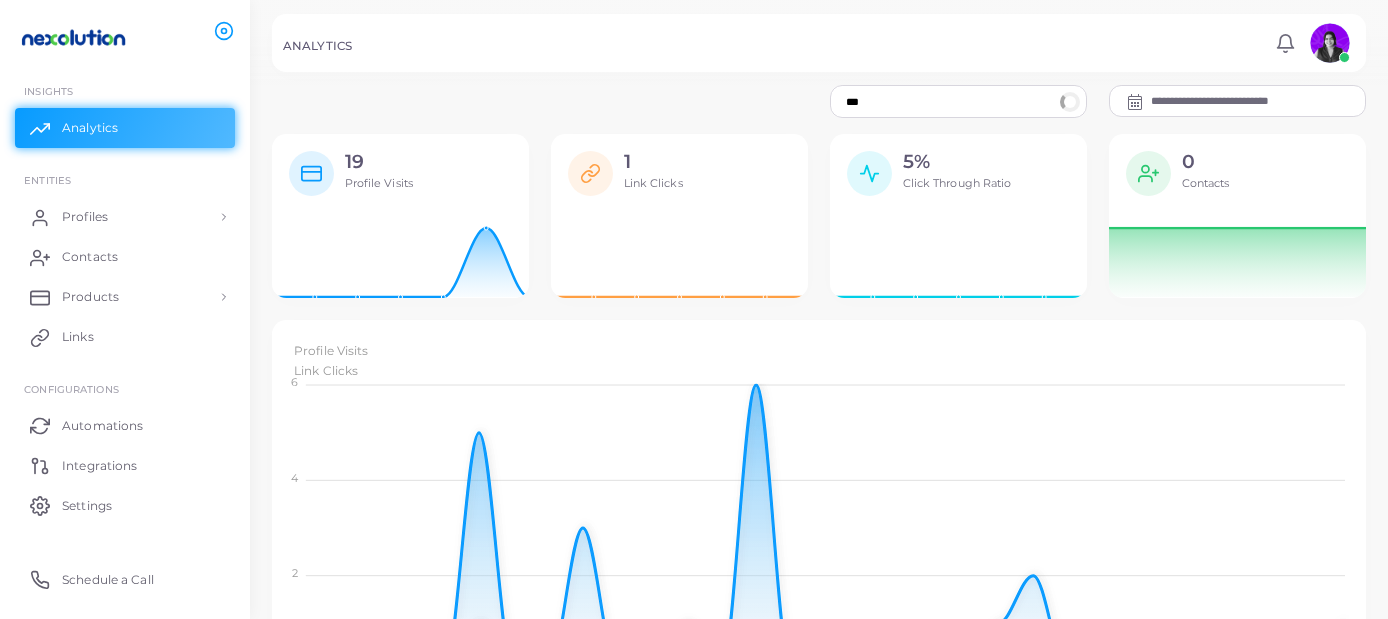 scroll, scrollTop: 2, scrollLeft: 0, axis: vertical 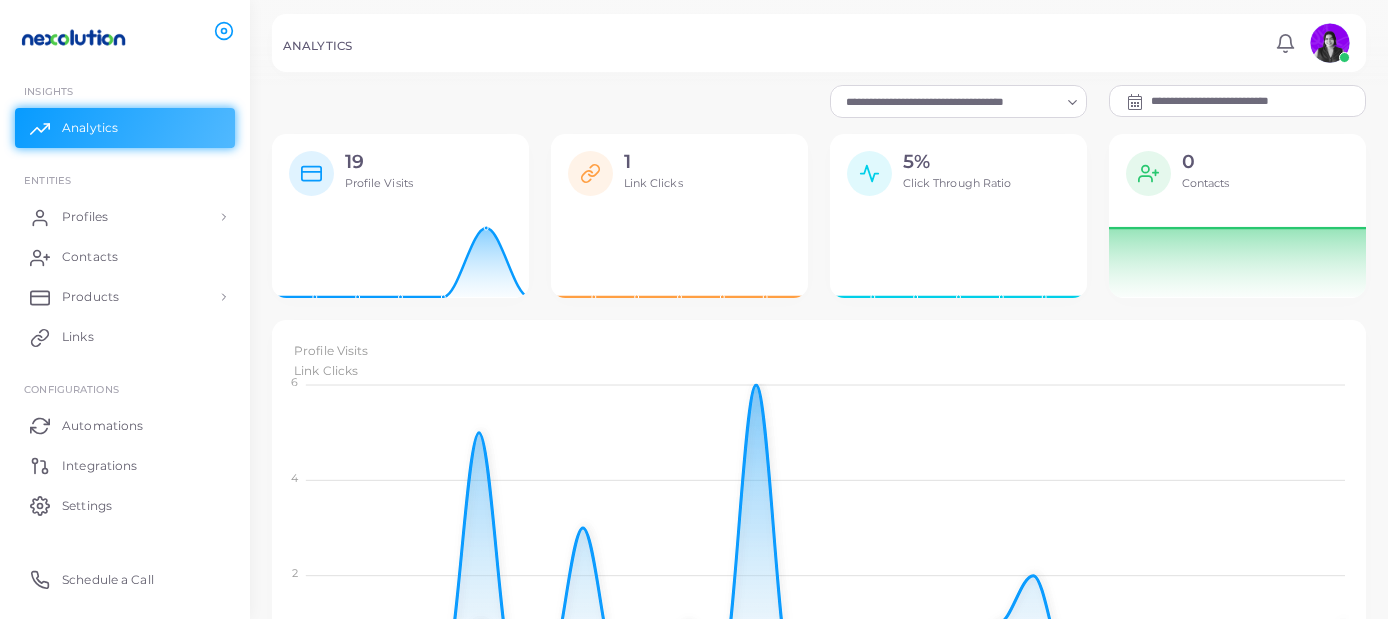 click at bounding box center [949, 102] 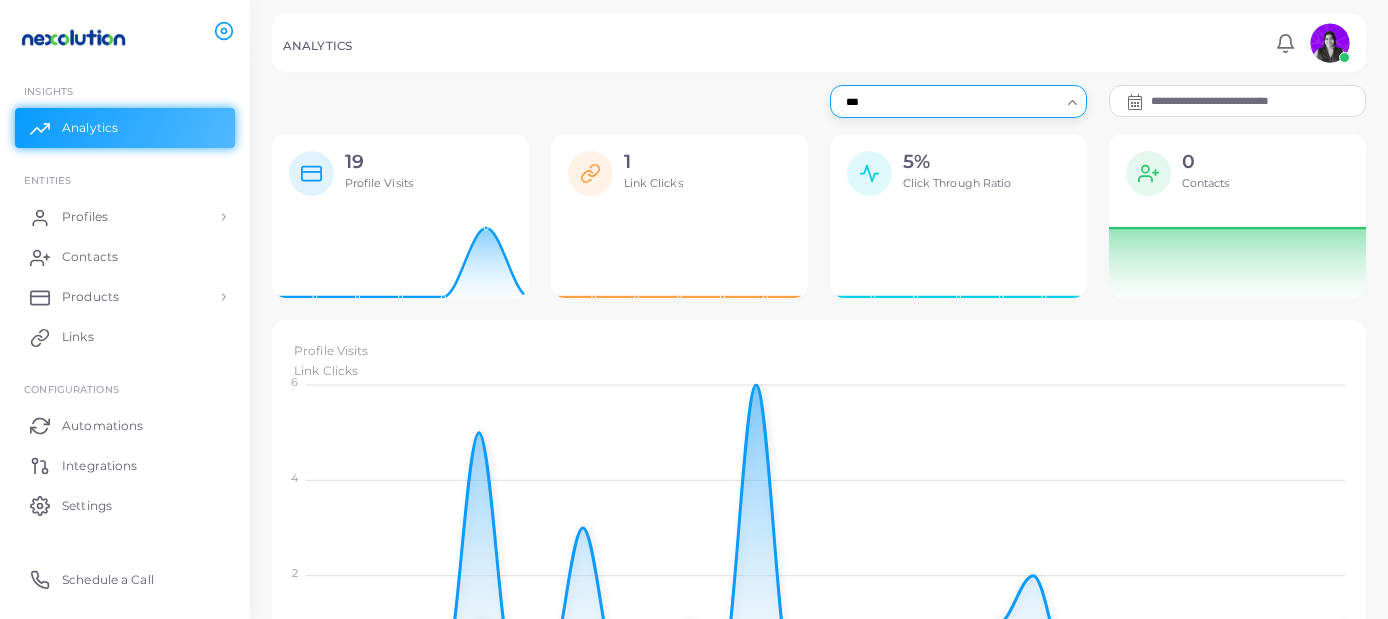 scroll, scrollTop: 2, scrollLeft: 0, axis: vertical 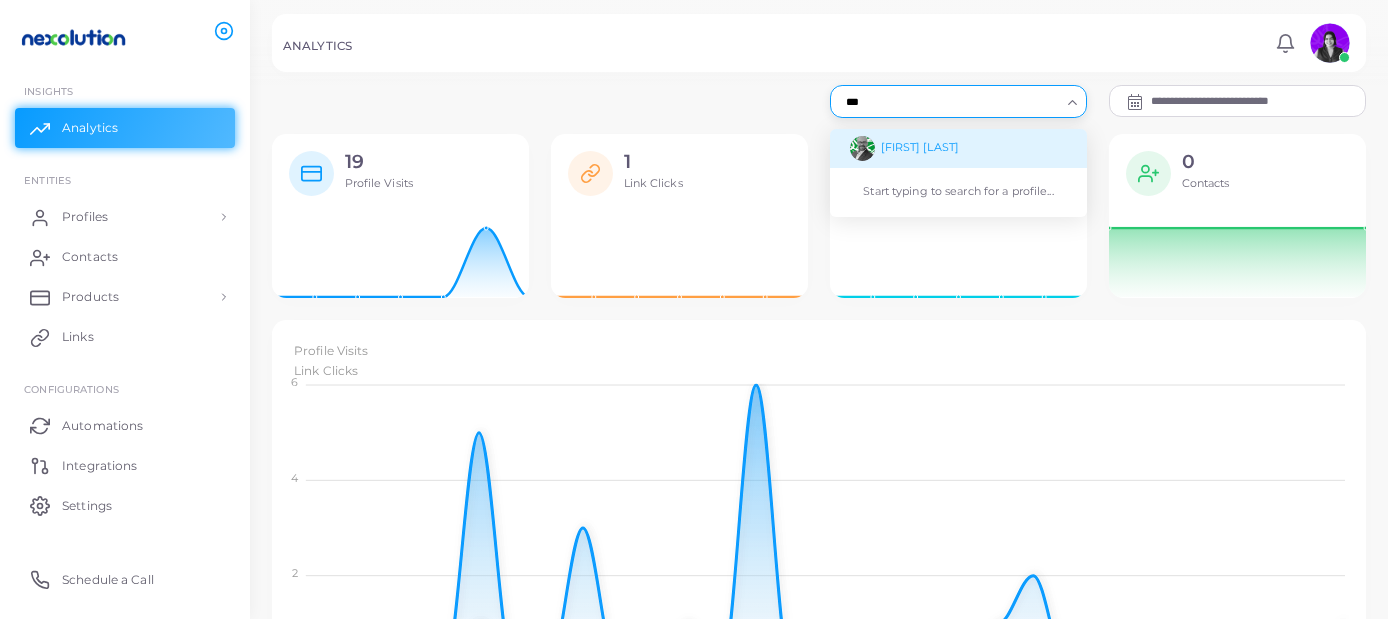 click on "[FIRST] [LAST]" at bounding box center [920, 147] 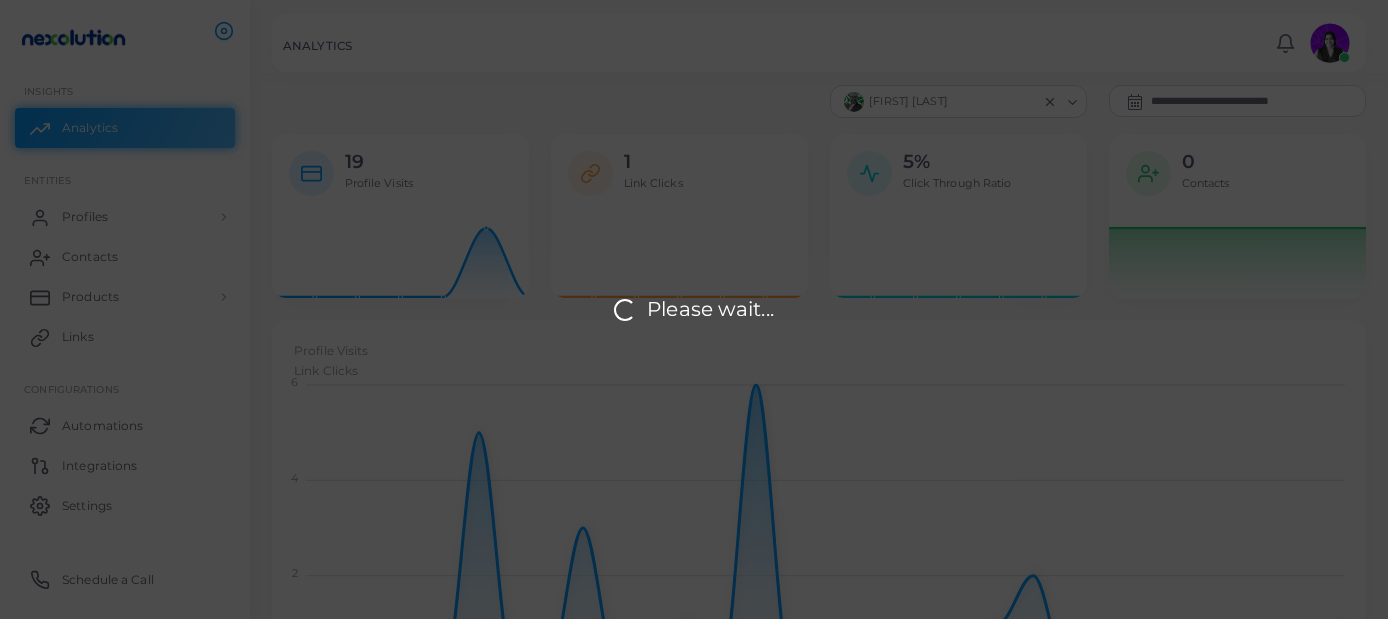 scroll, scrollTop: 2, scrollLeft: 0, axis: vertical 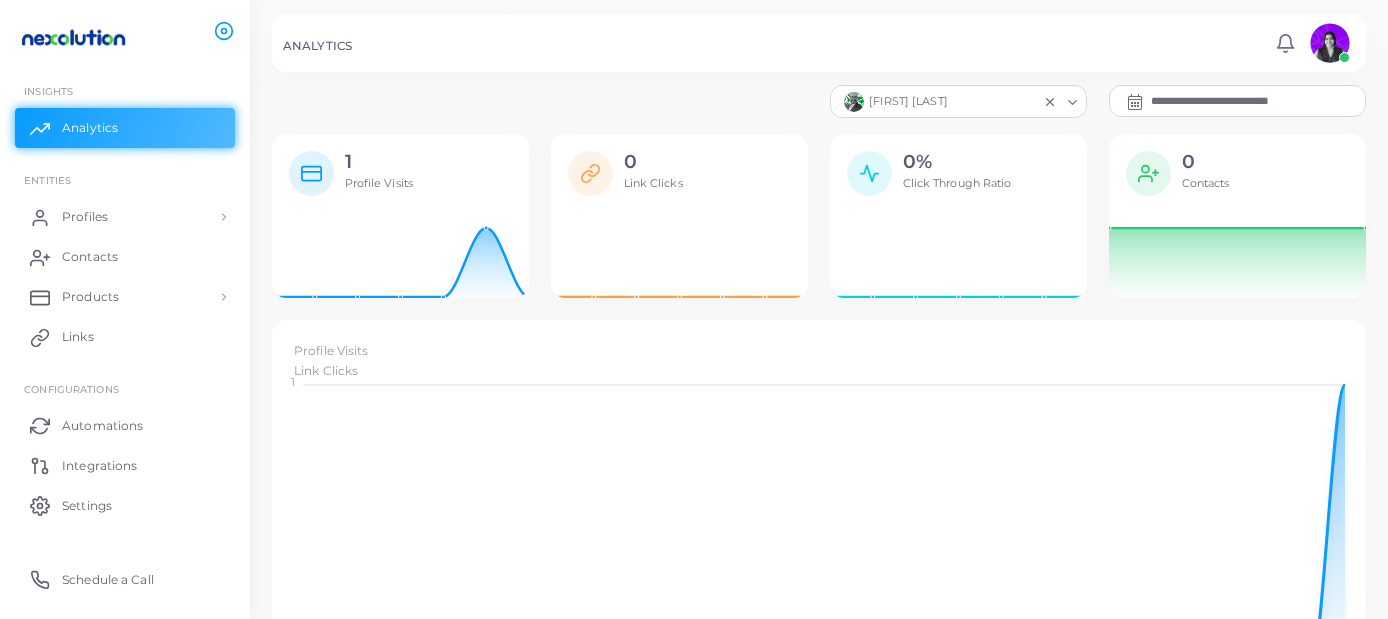 click on "**********" at bounding box center [1258, 101] 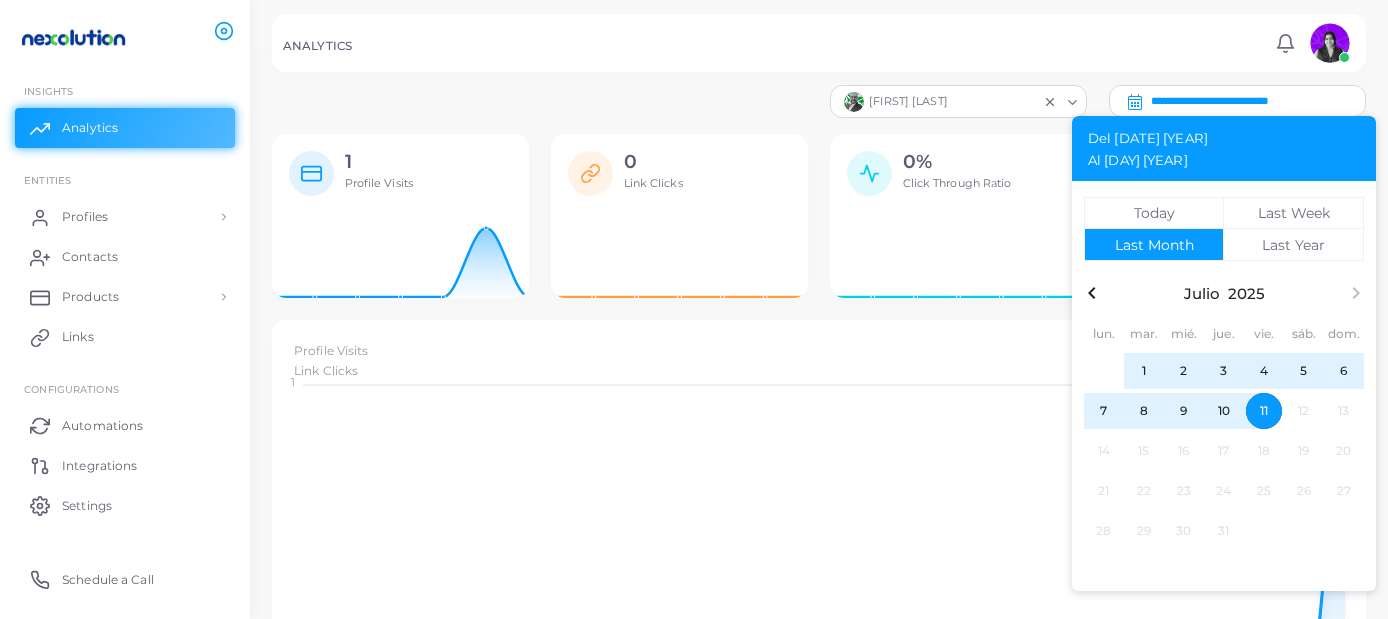 click on "**********" at bounding box center (1258, 101) 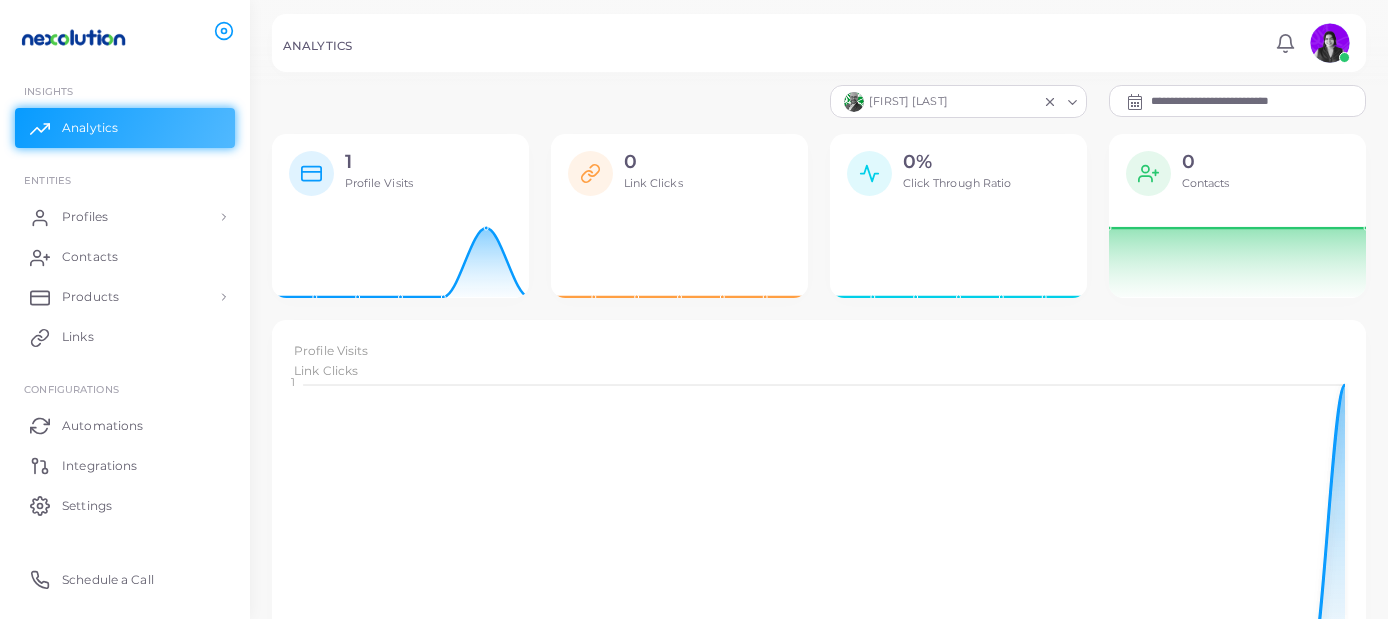 click on "**********" at bounding box center (1258, 101) 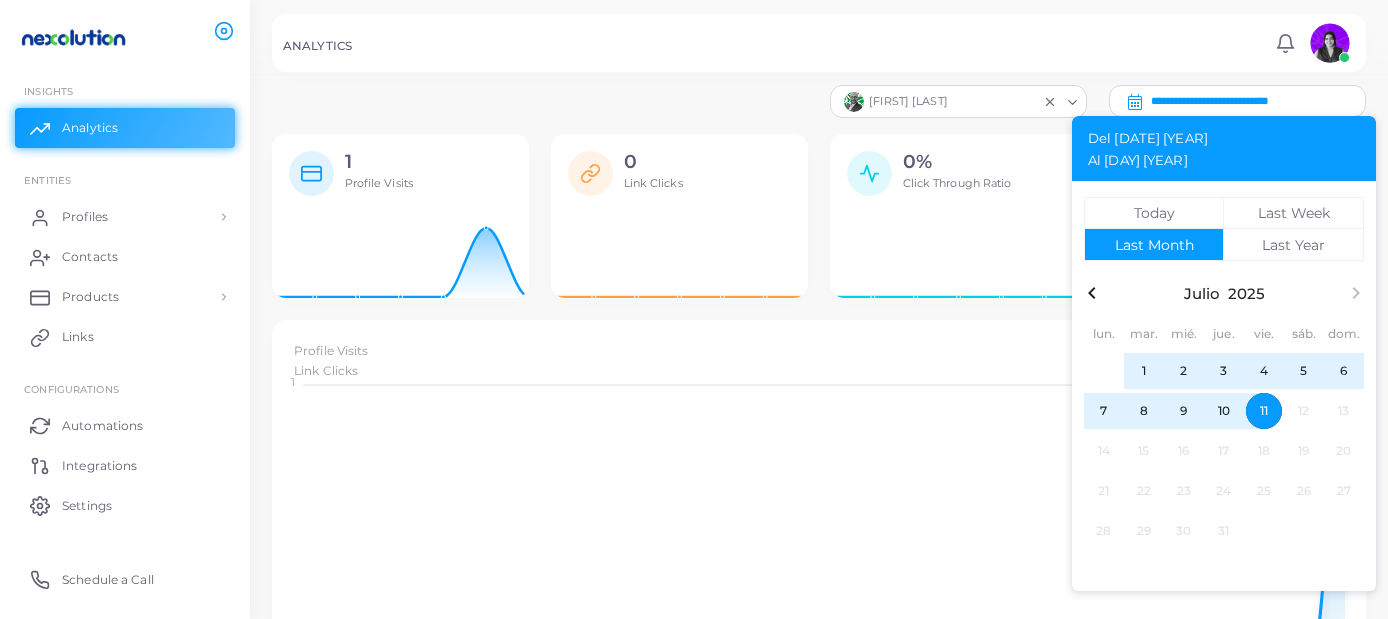 click on "Del [DATE] [YEAR]" at bounding box center [1148, 143] 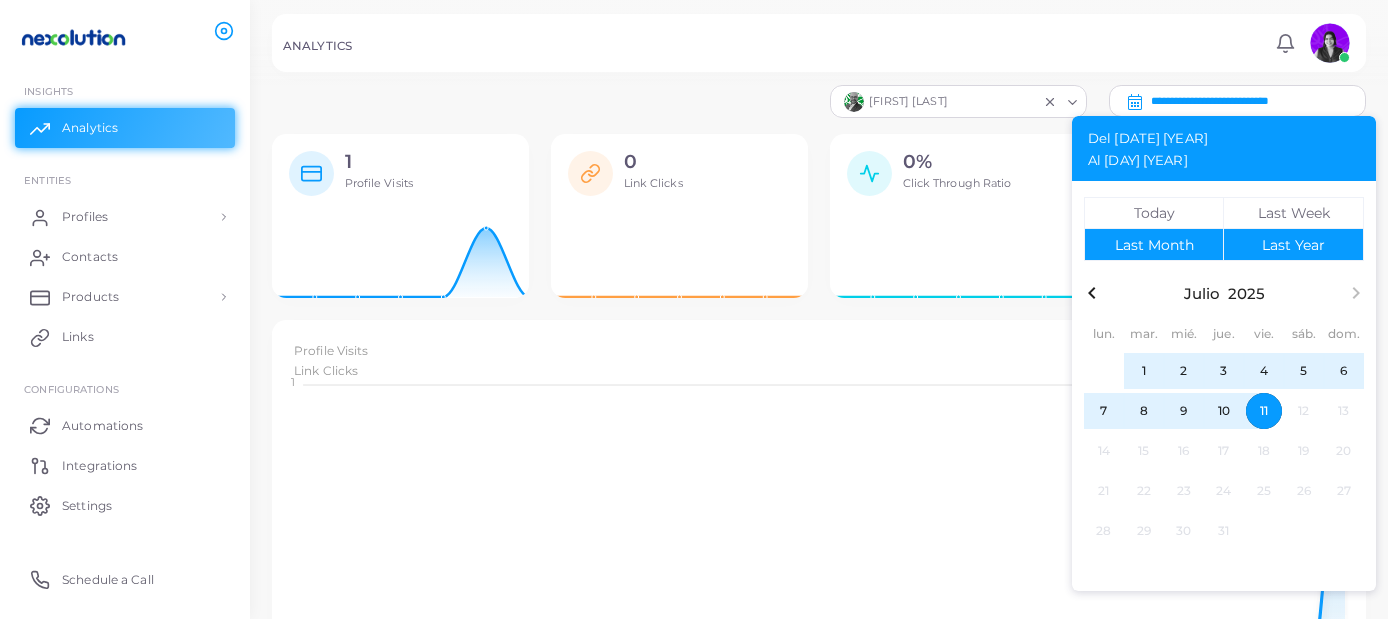 click on "Last Year" at bounding box center [1293, 245] 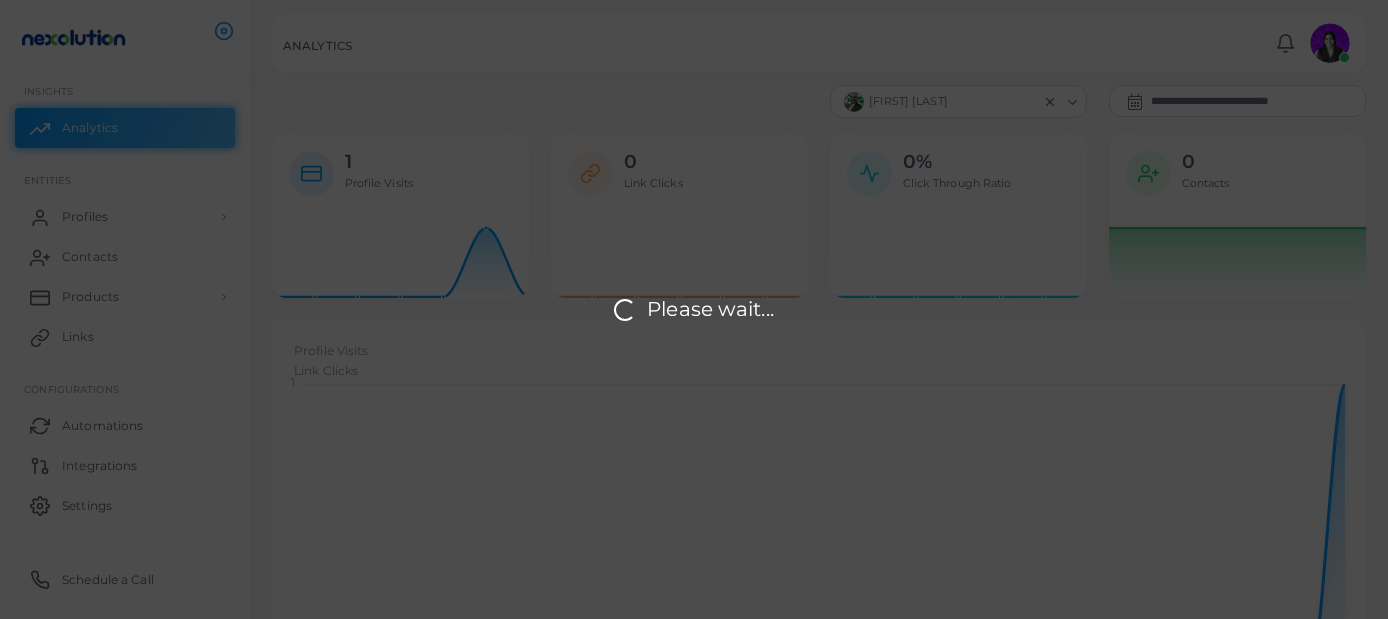 scroll, scrollTop: 2, scrollLeft: 0, axis: vertical 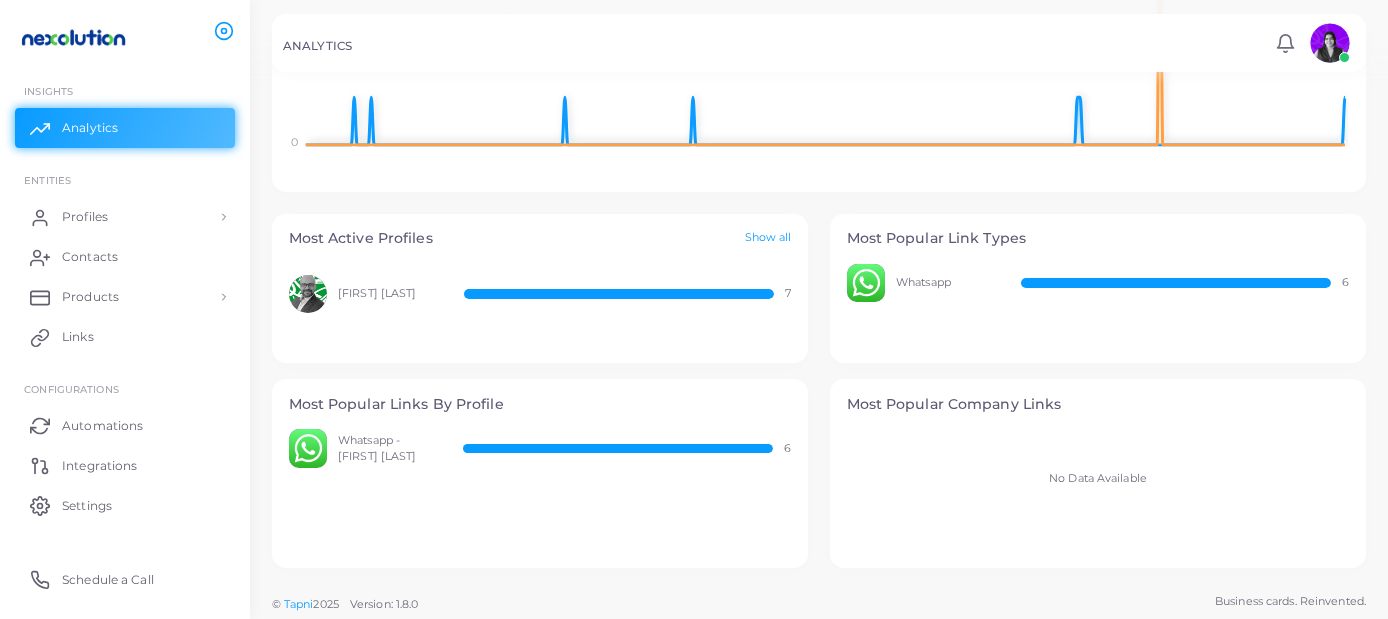click at bounding box center [308, 448] 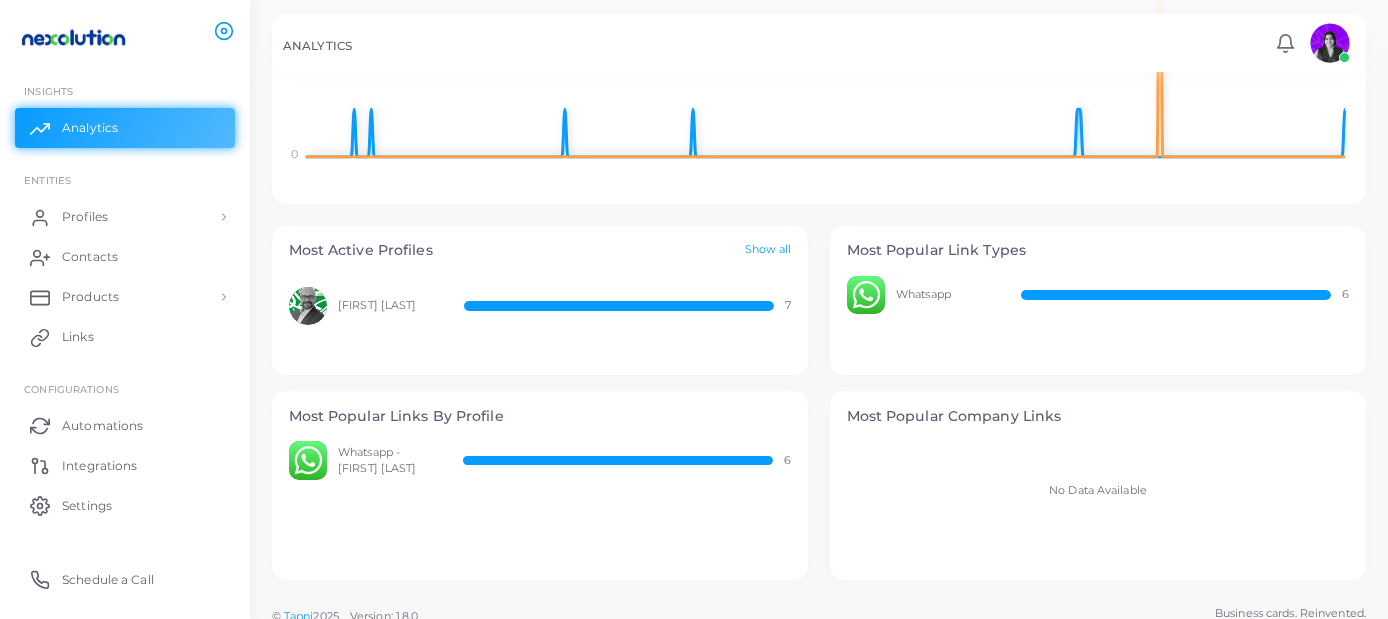 scroll, scrollTop: 526, scrollLeft: 0, axis: vertical 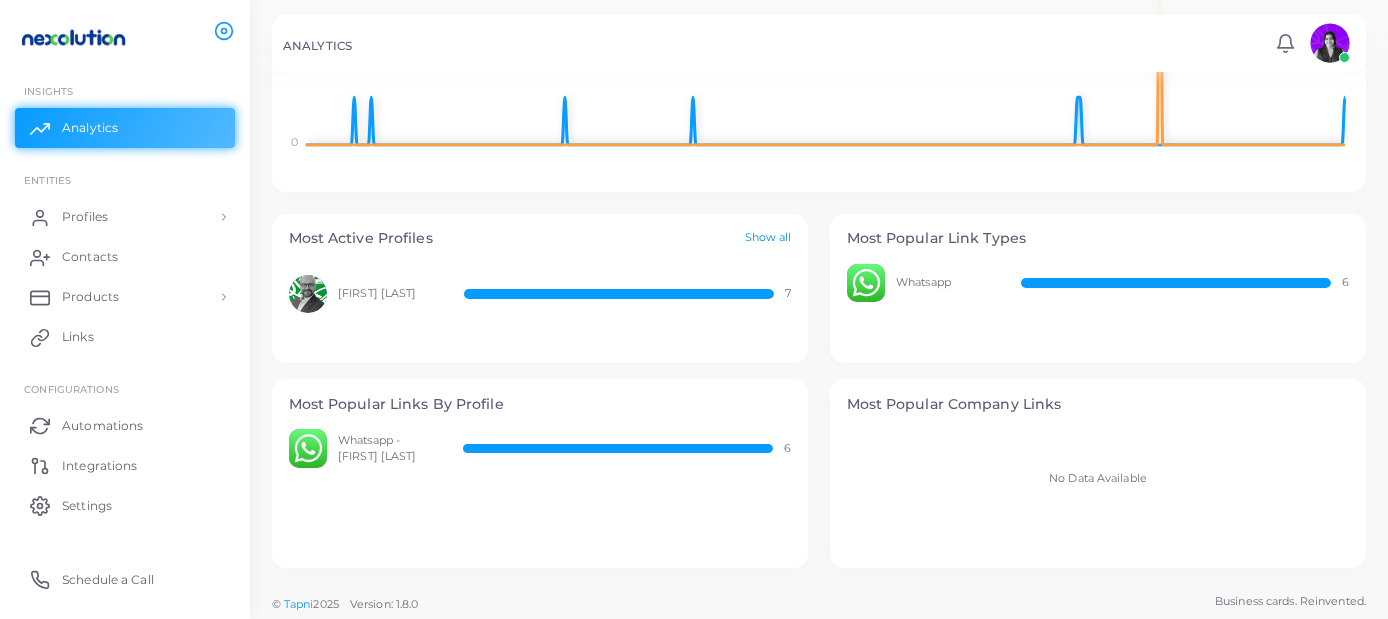 click on "Show all" at bounding box center [768, 238] 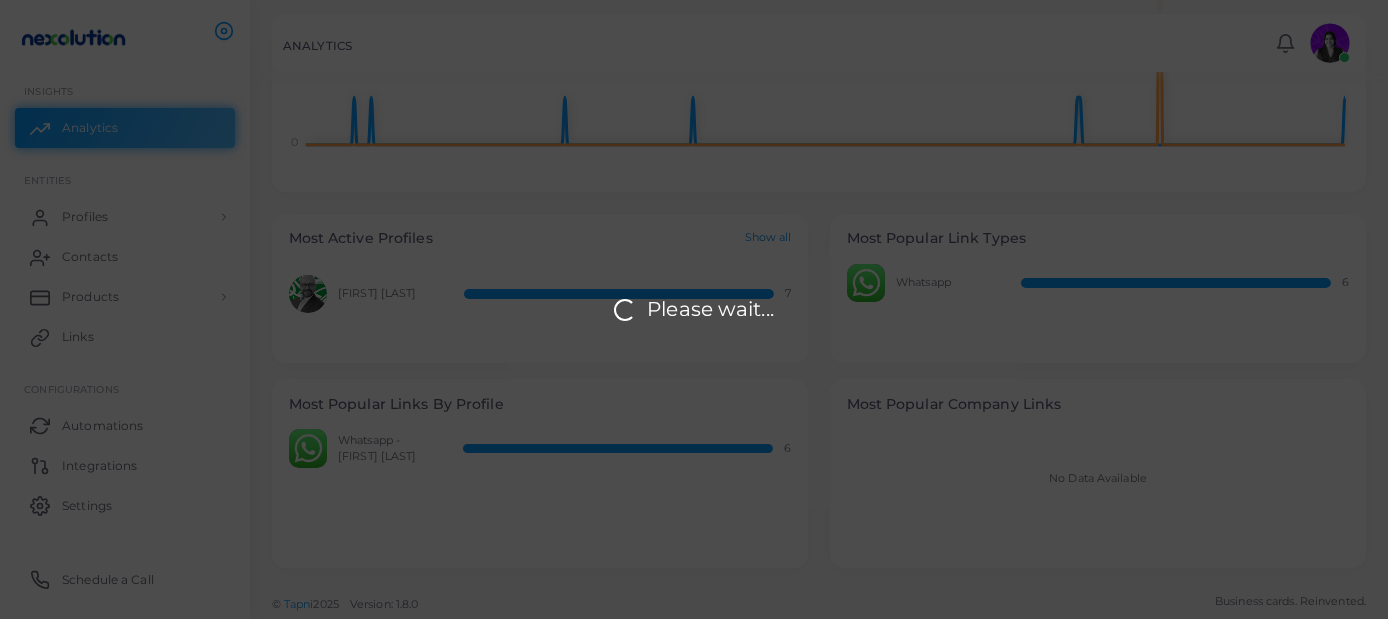scroll, scrollTop: 2, scrollLeft: 0, axis: vertical 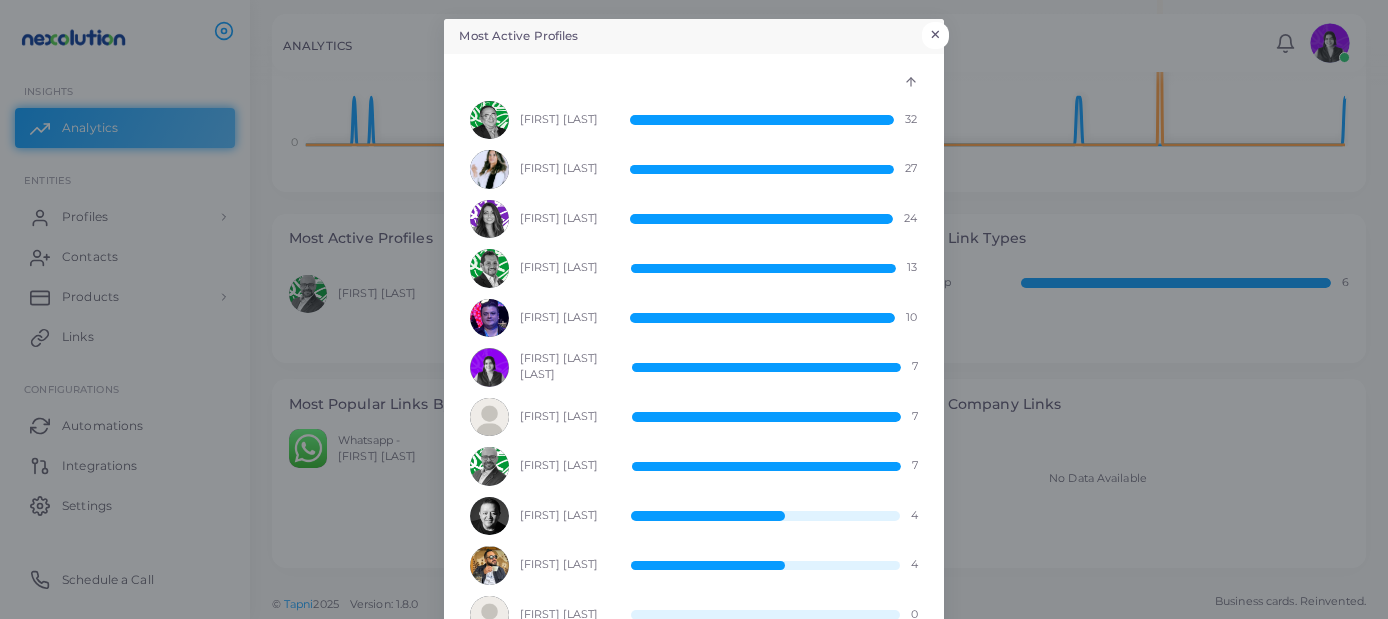 click on "×" at bounding box center (935, 35) 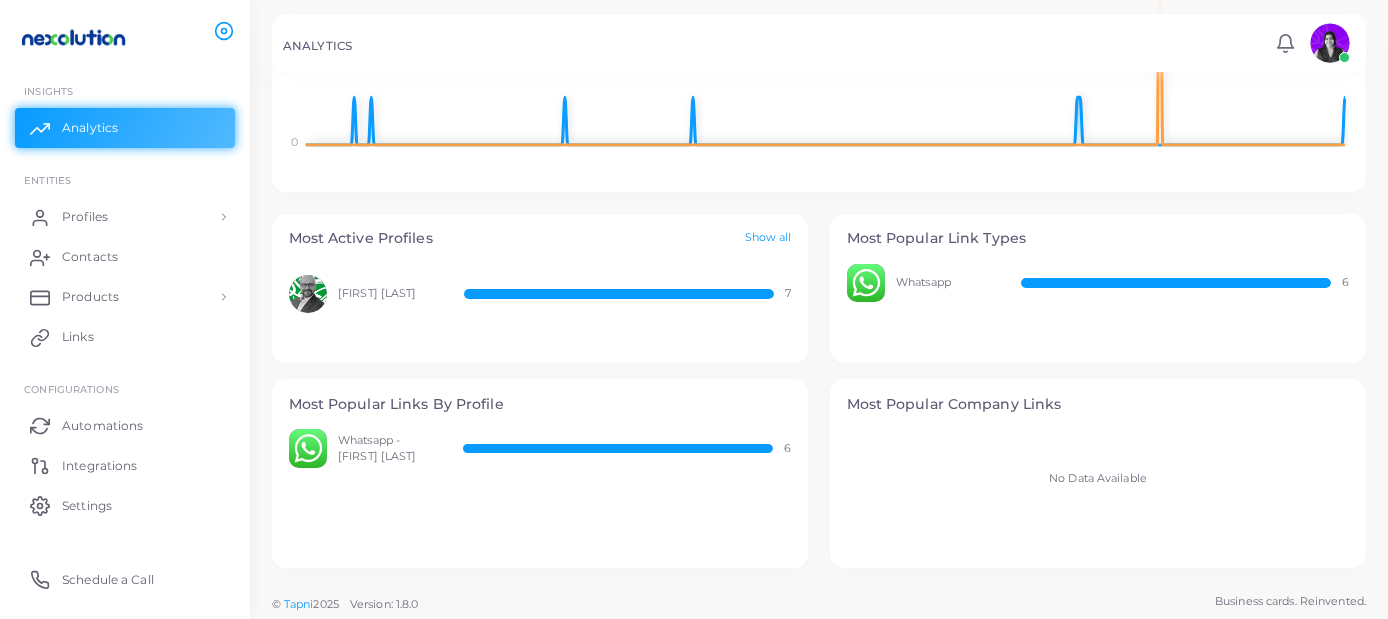 scroll, scrollTop: 2, scrollLeft: 0, axis: vertical 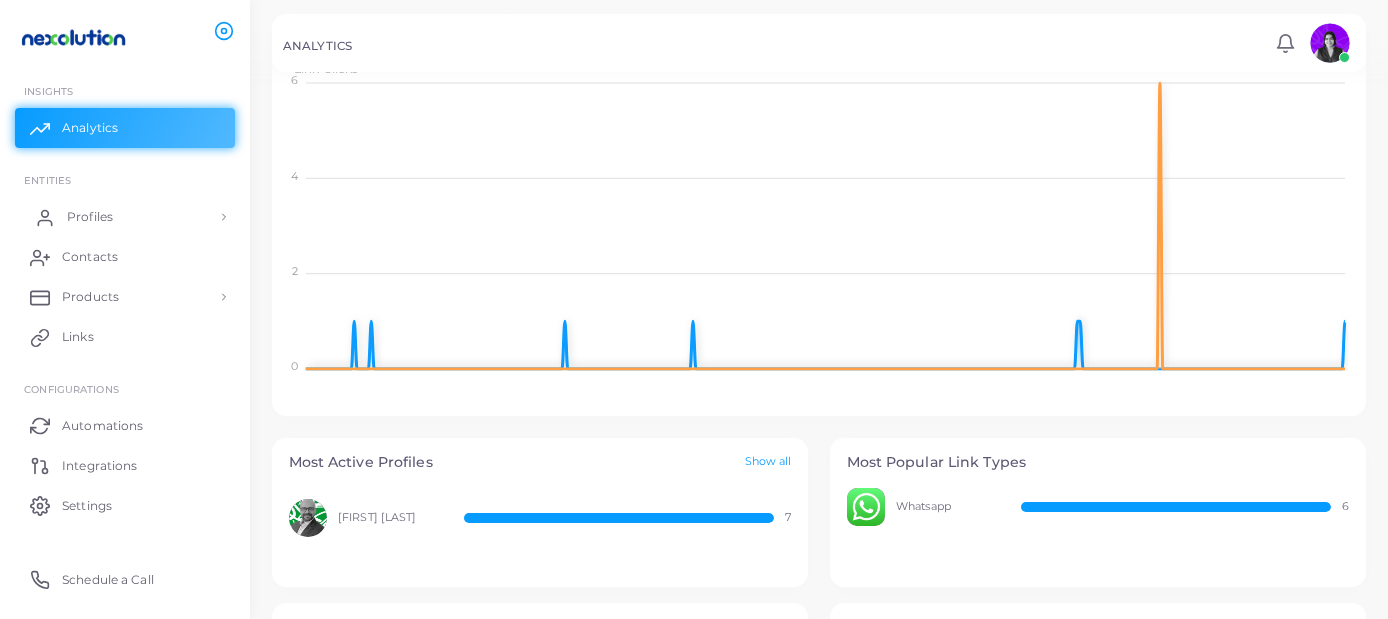 click on "Profiles" at bounding box center (90, 217) 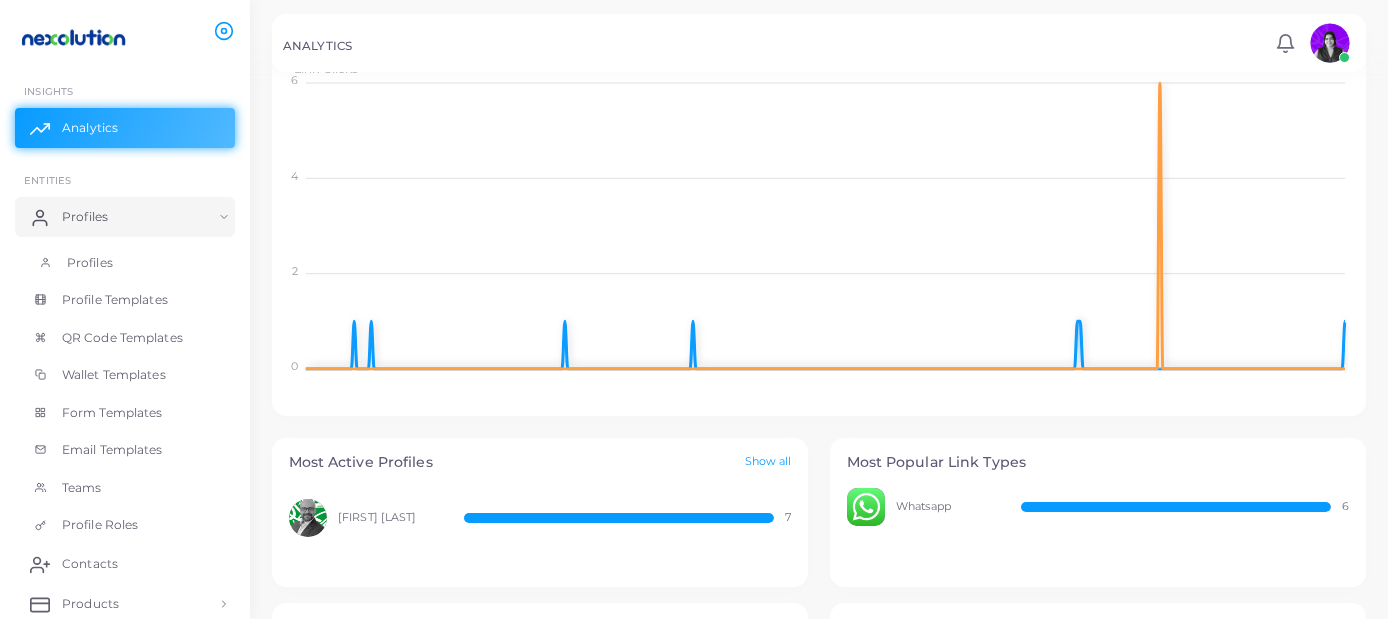 click on "Profiles" at bounding box center [90, 263] 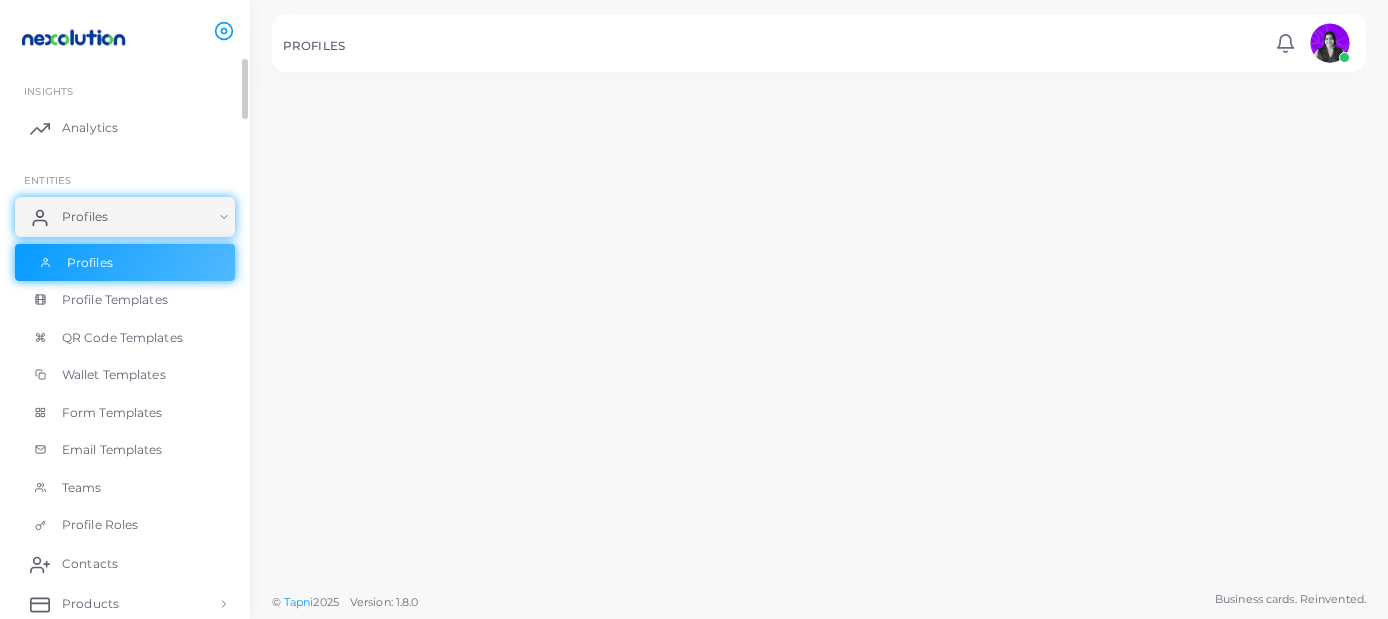 scroll, scrollTop: 0, scrollLeft: 0, axis: both 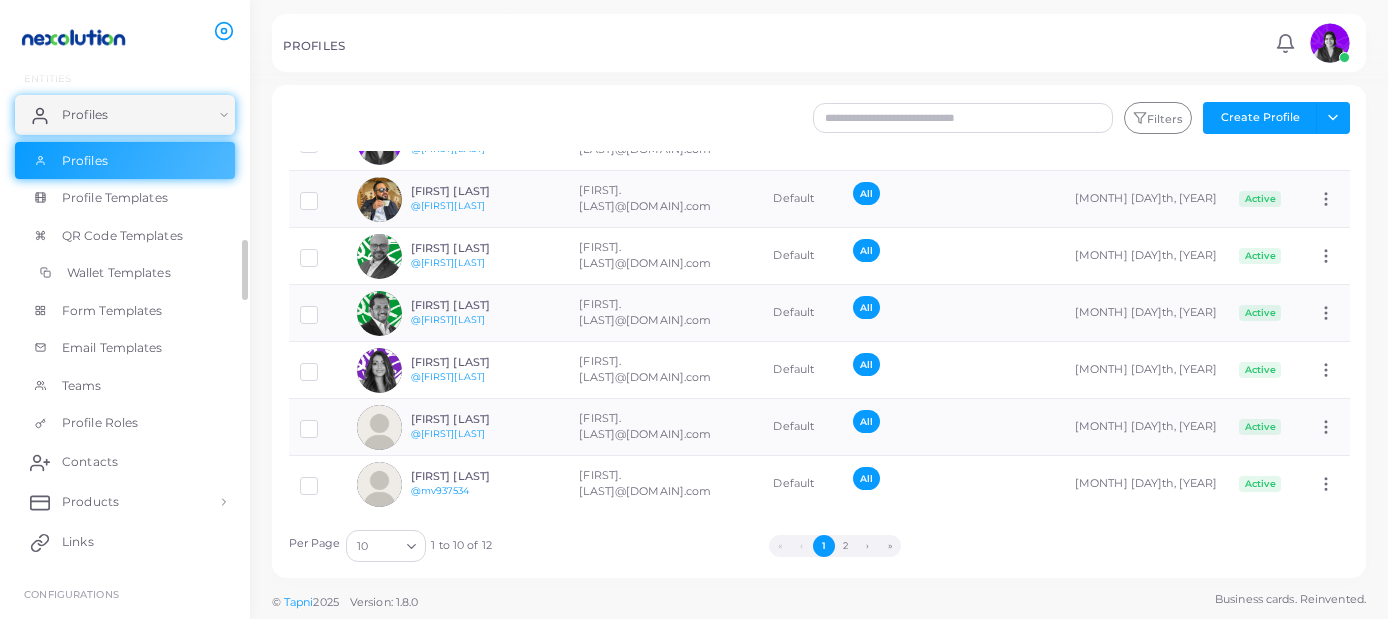 click on "Wallet Templates" at bounding box center (119, 273) 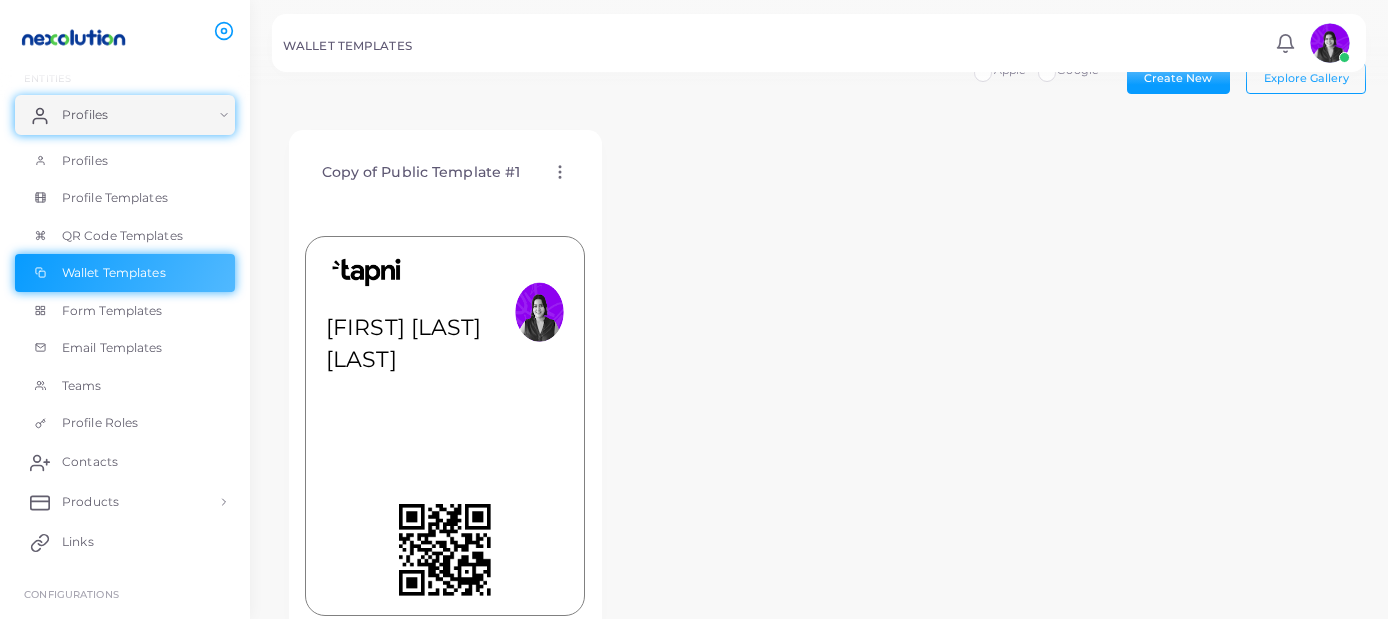scroll, scrollTop: 0, scrollLeft: 0, axis: both 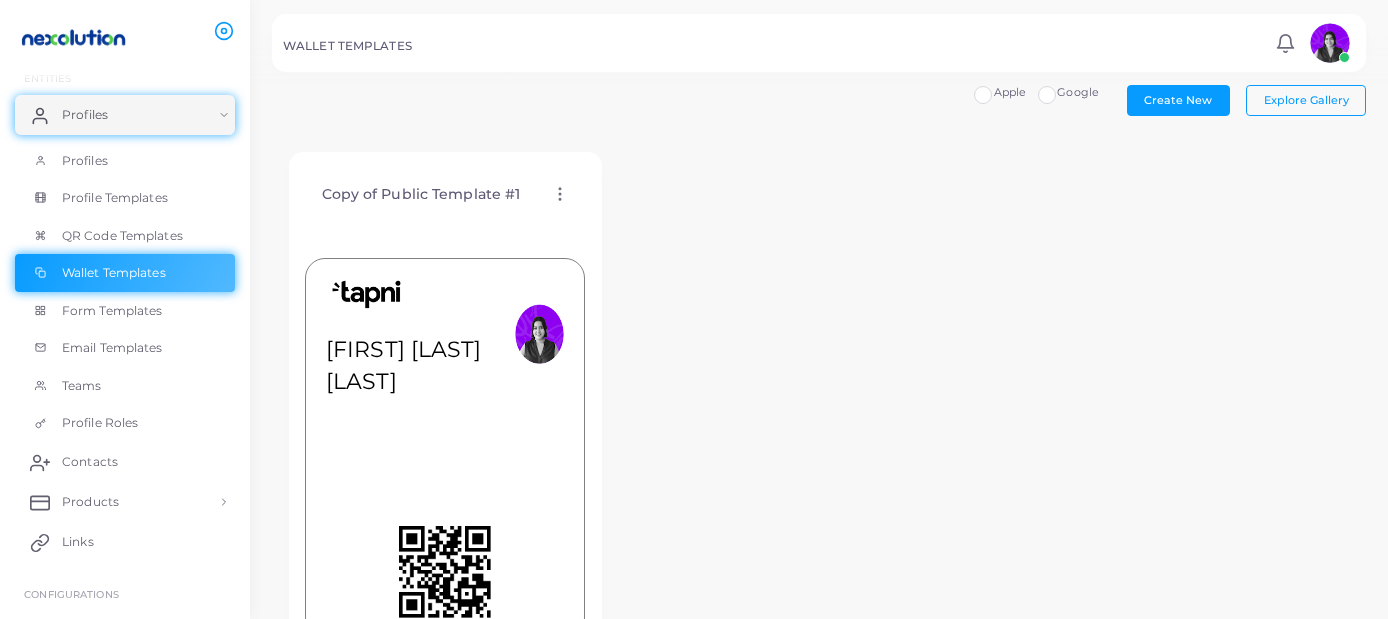 click 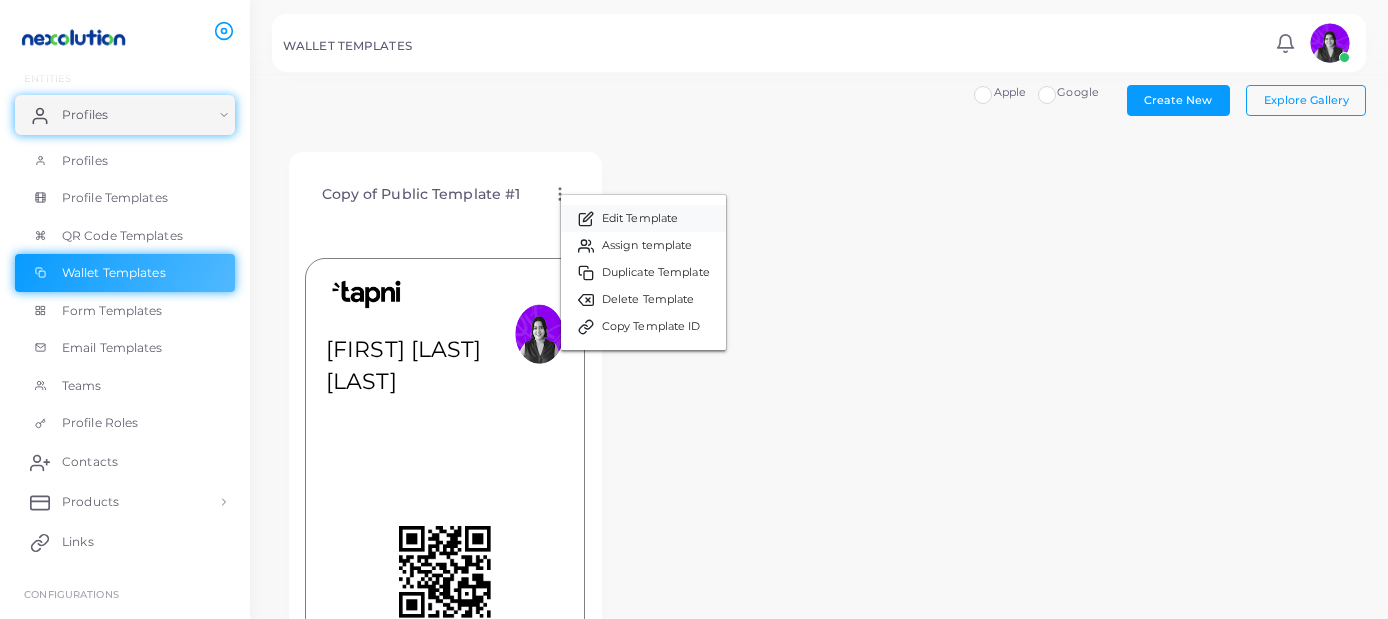 click on "Edit Template" at bounding box center (640, 219) 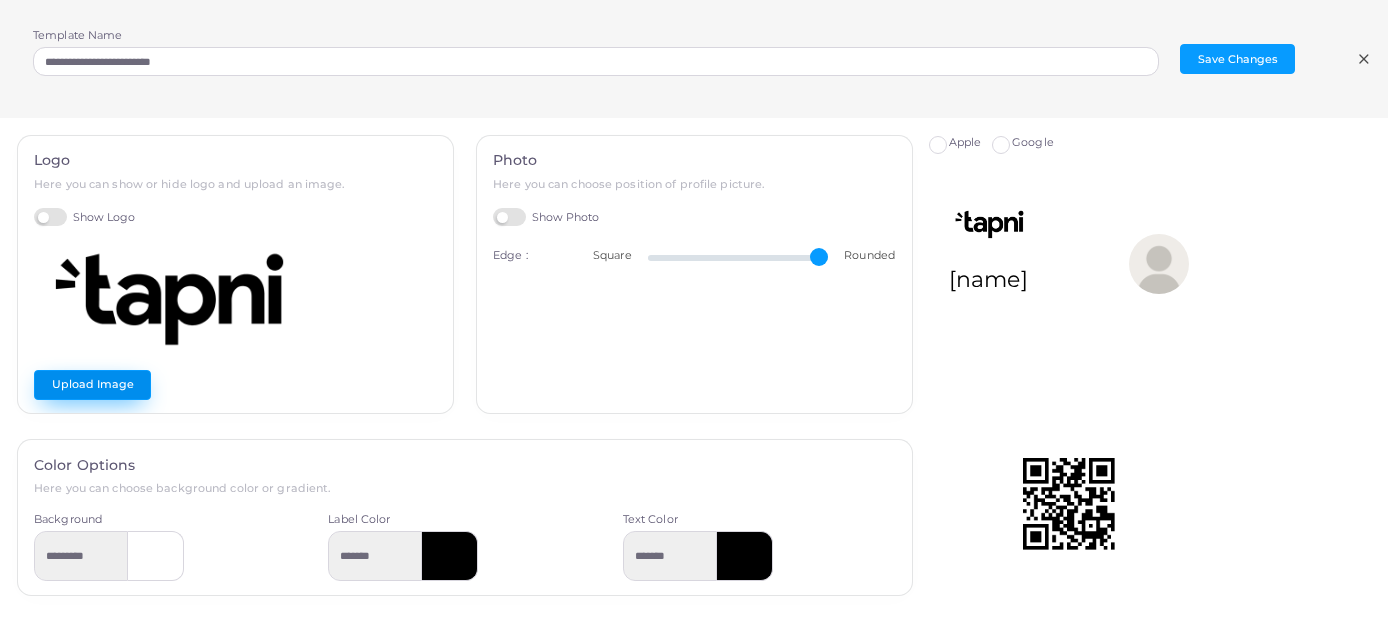 click on "Upload Image" at bounding box center [92, 385] 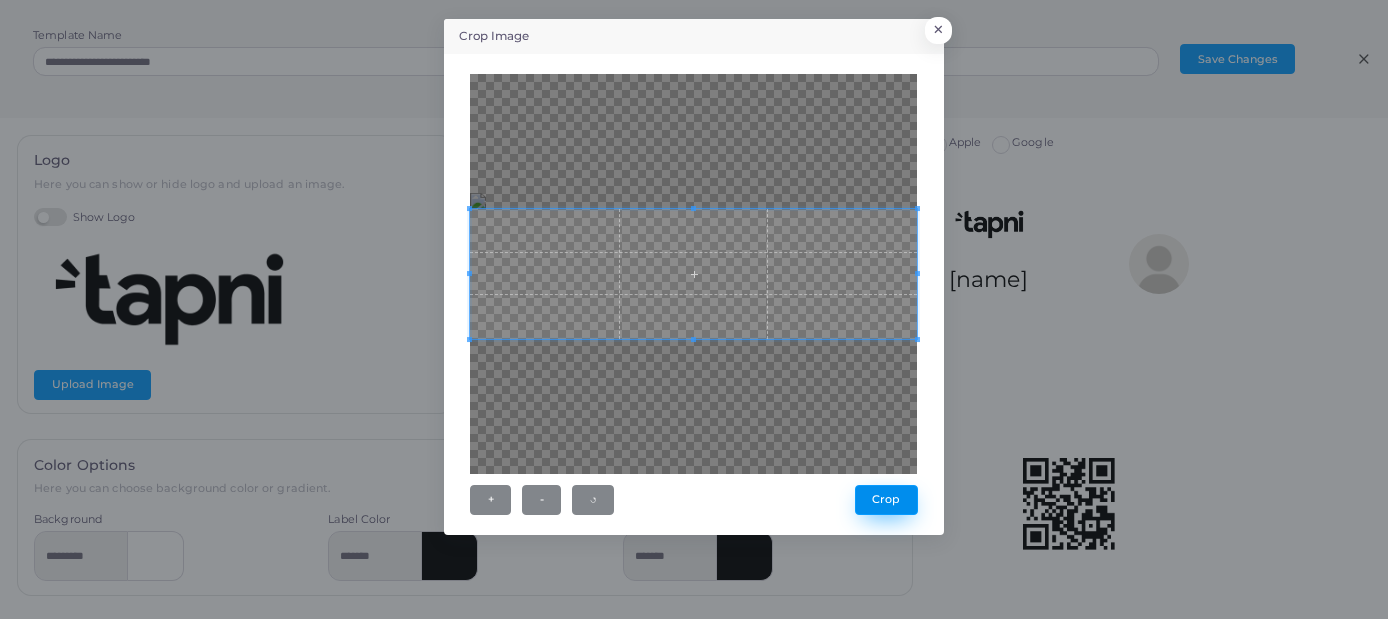 click on "Crop" at bounding box center (886, 500) 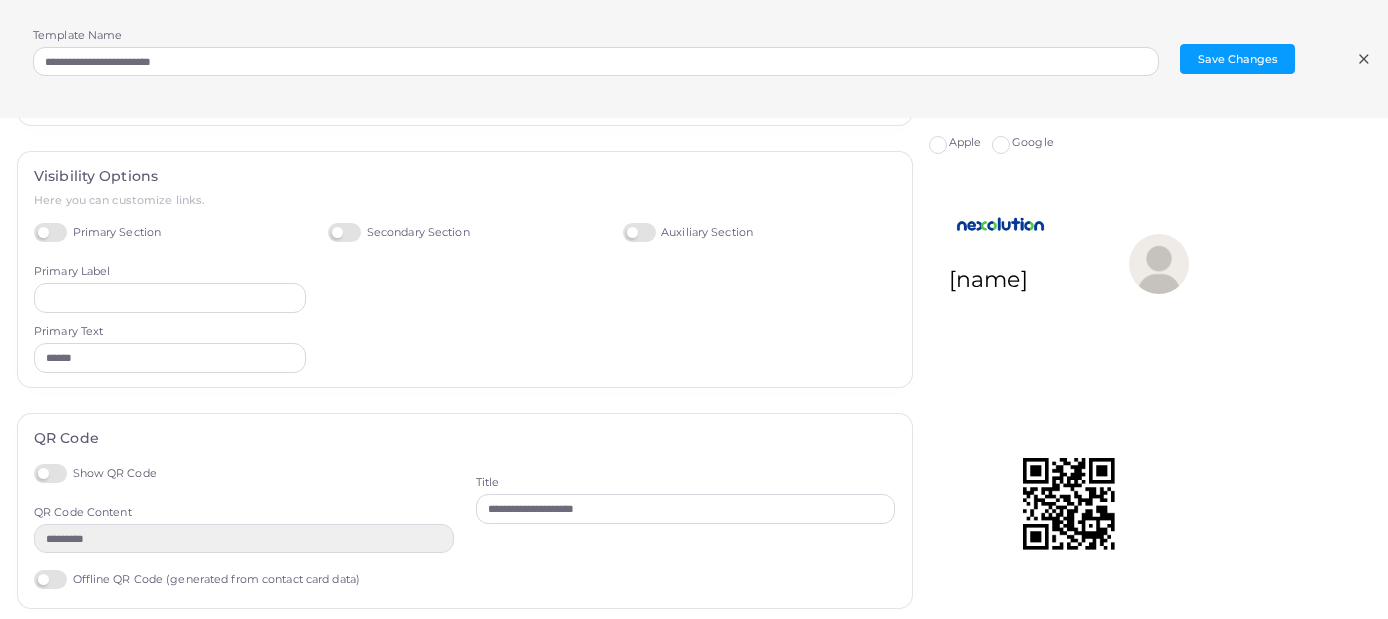 scroll, scrollTop: 502, scrollLeft: 0, axis: vertical 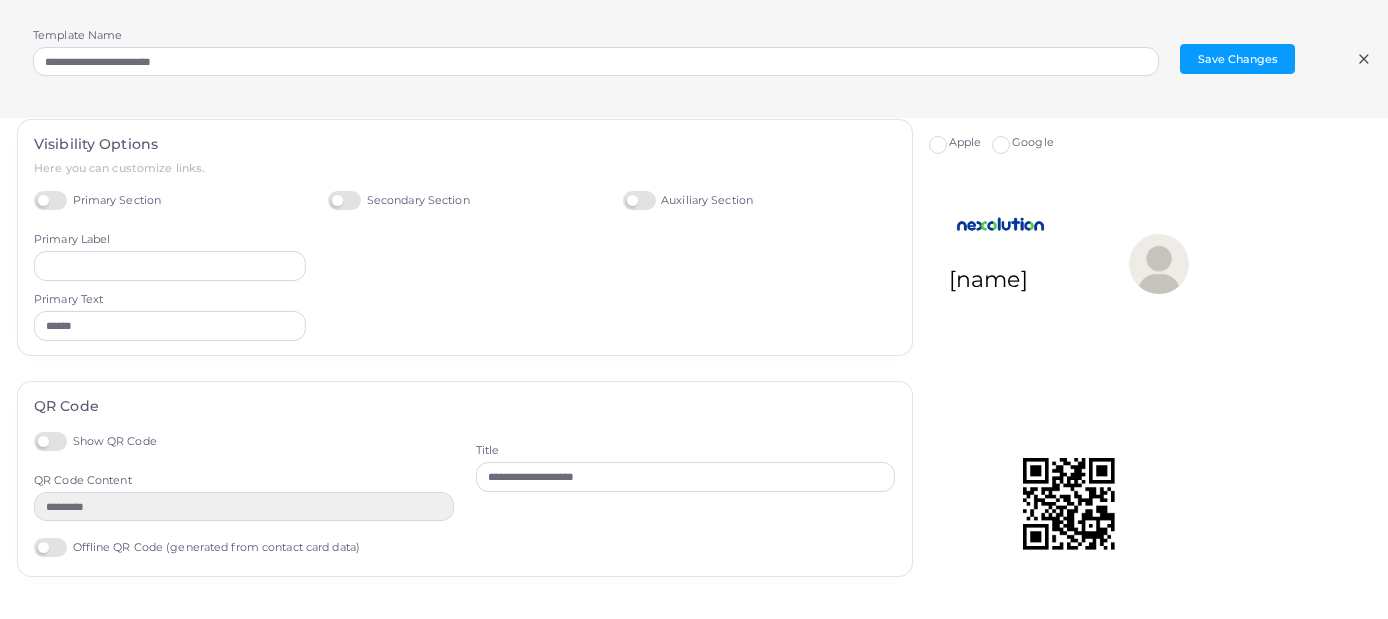 click on "Google" at bounding box center (1033, 143) 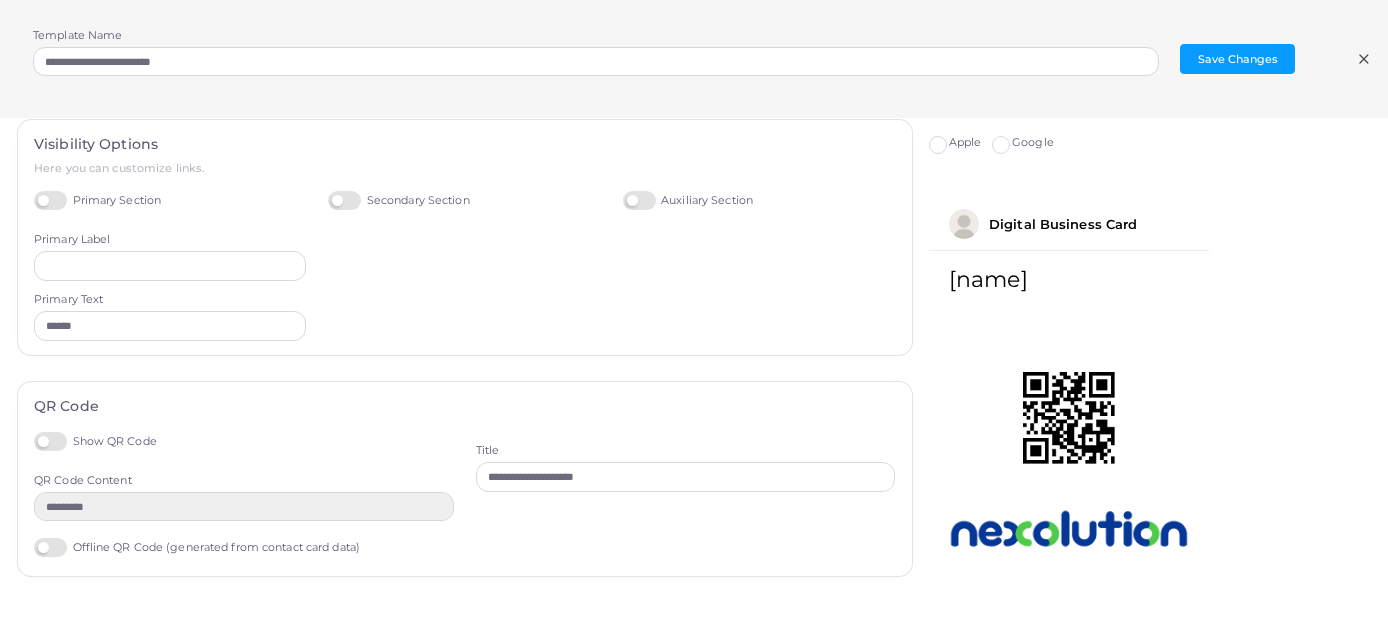 click on "Apple" at bounding box center [965, 143] 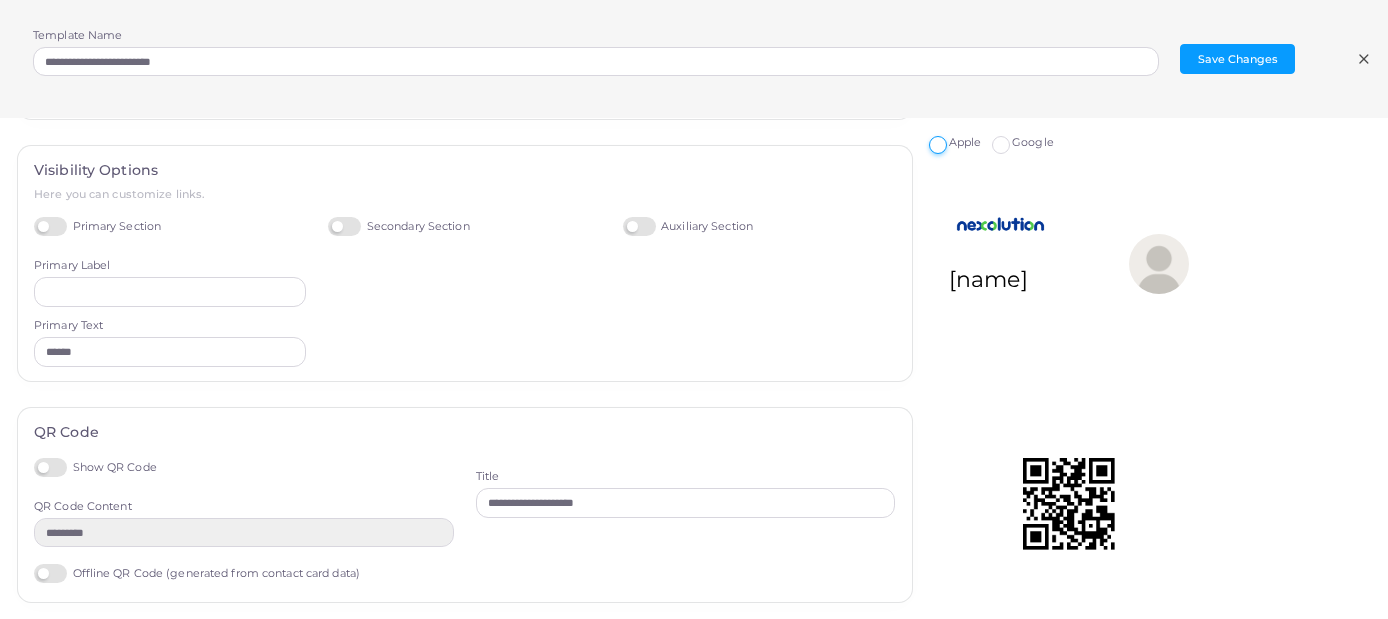 scroll, scrollTop: 472, scrollLeft: 0, axis: vertical 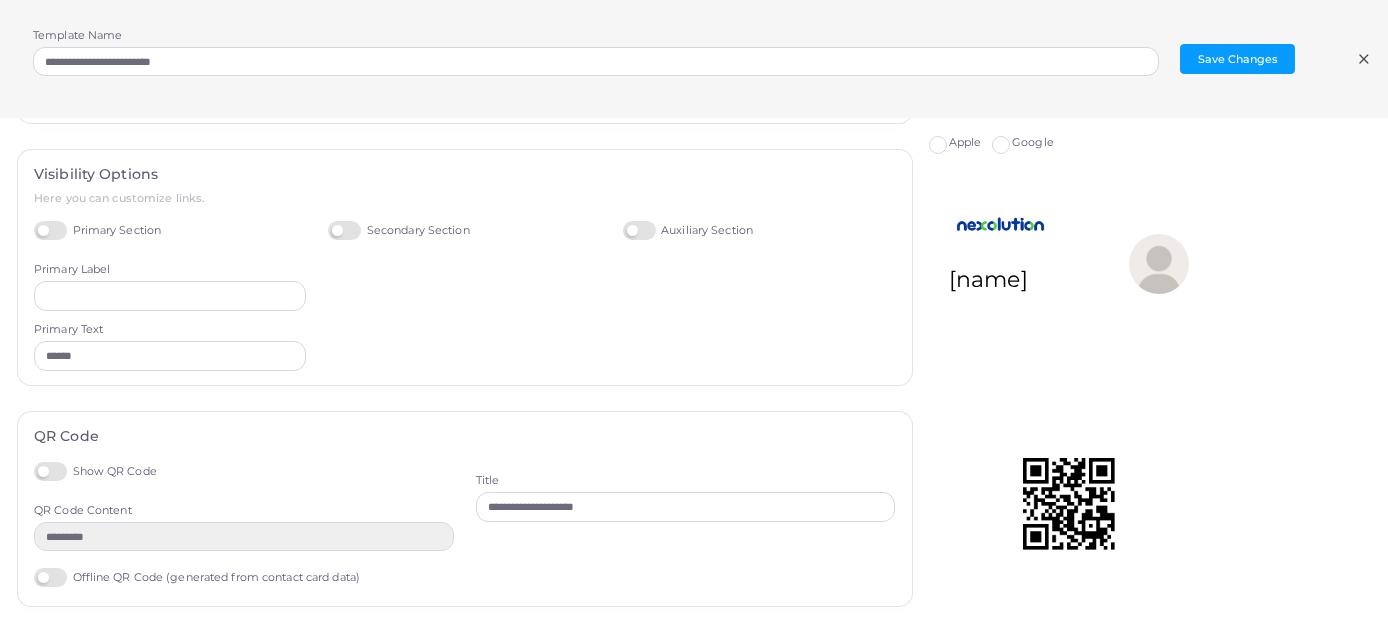 click on "Secondary Section" at bounding box center [398, 230] 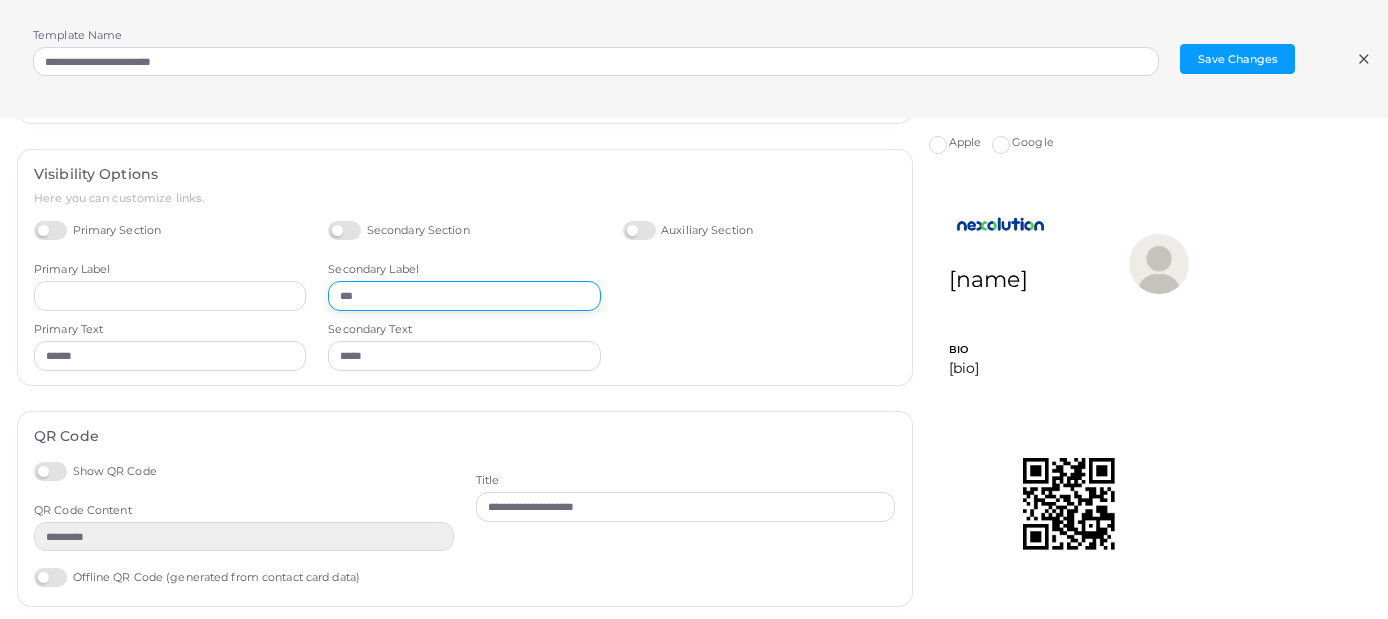 click on "***" at bounding box center [464, 296] 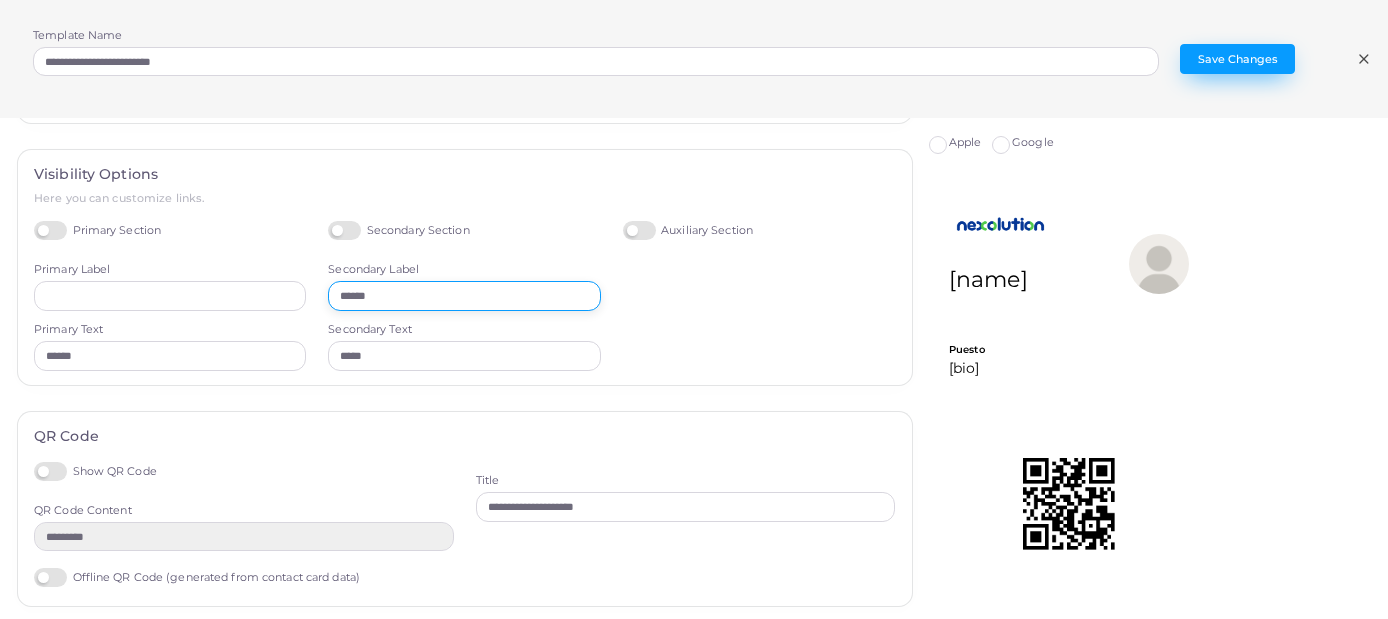 type on "******" 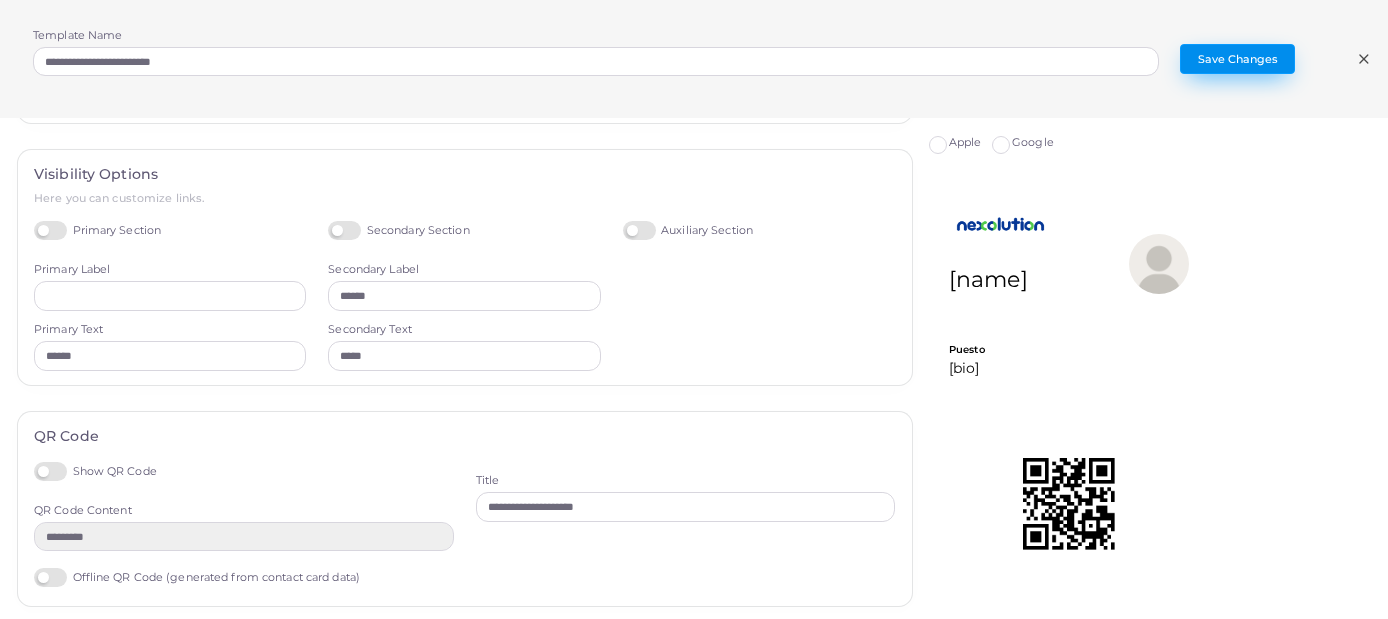 click on "Save Changes" at bounding box center [1237, 59] 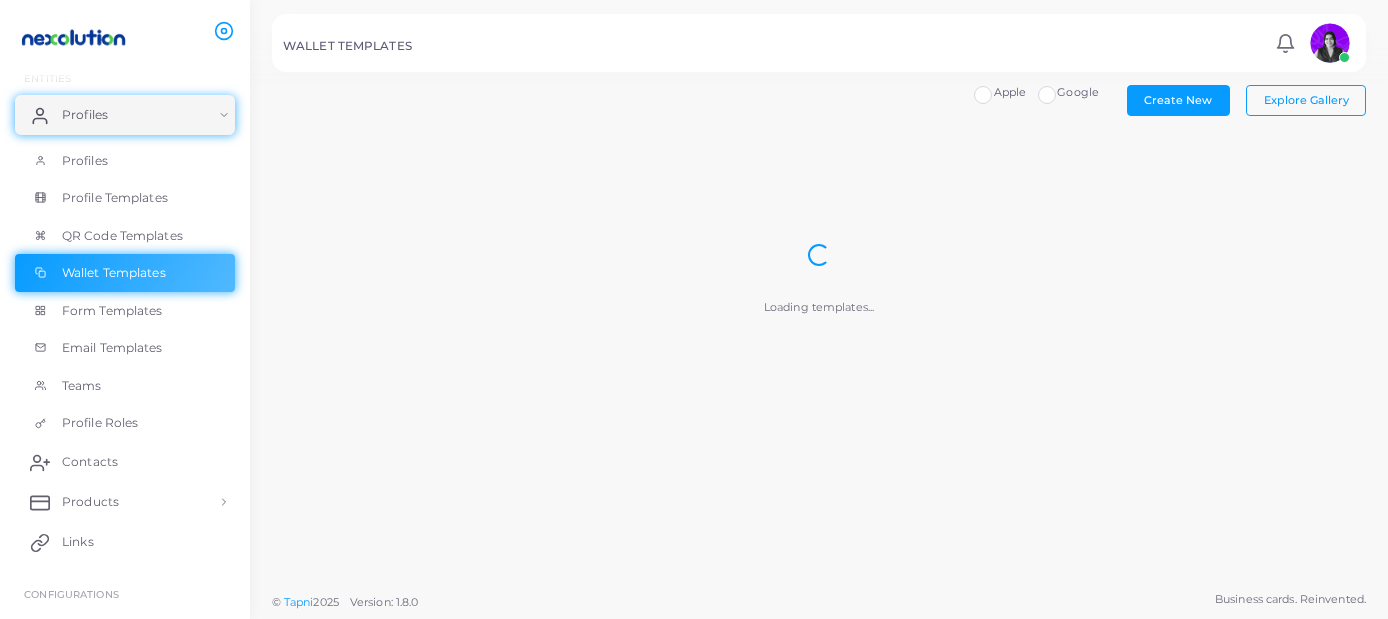 scroll, scrollTop: 0, scrollLeft: 0, axis: both 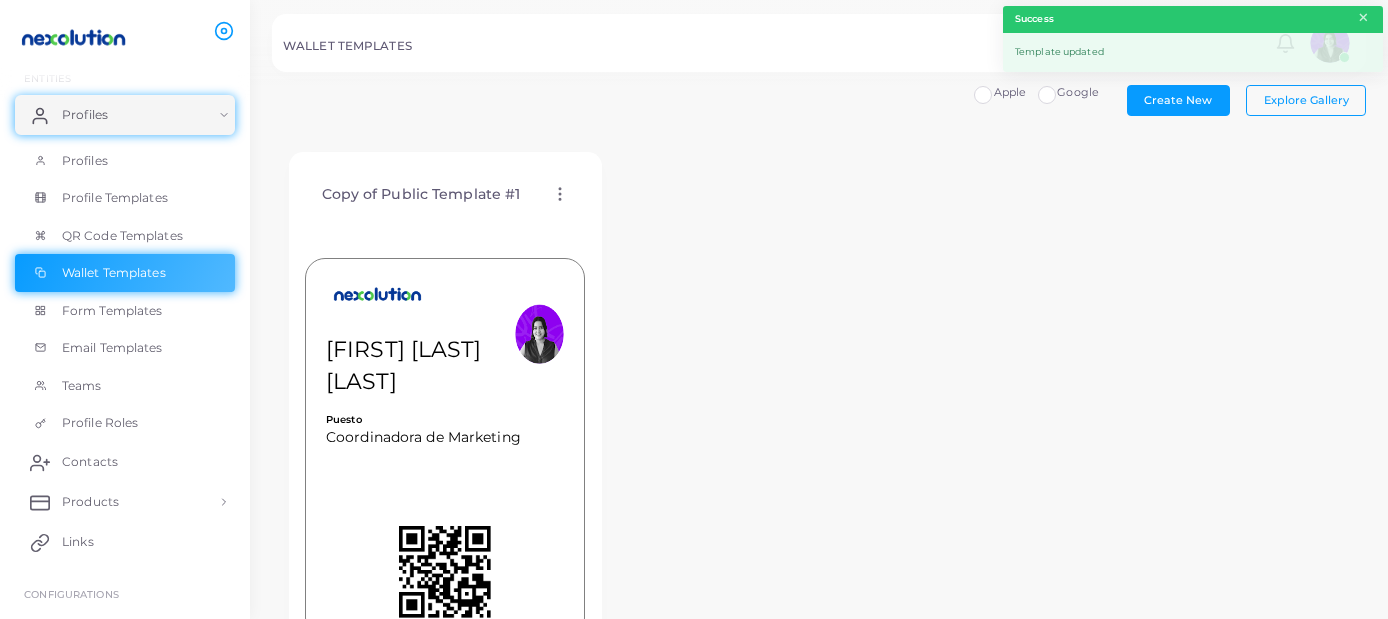 click on "×" at bounding box center [1363, 18] 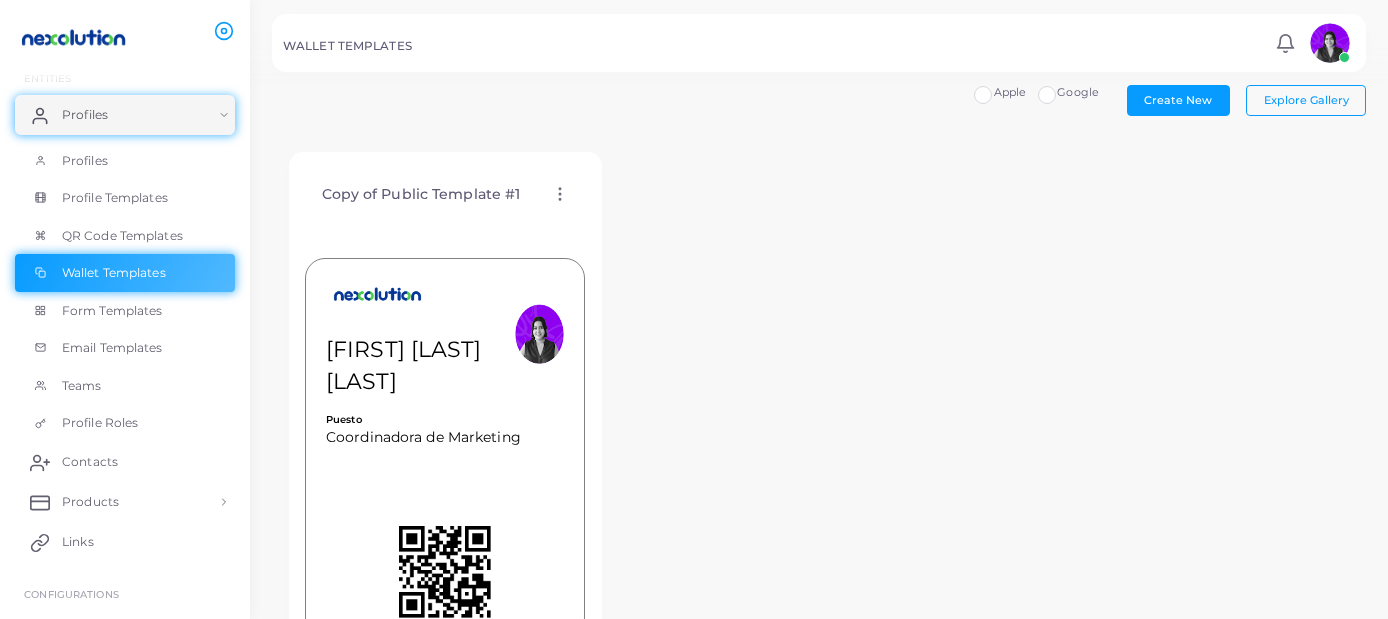 click 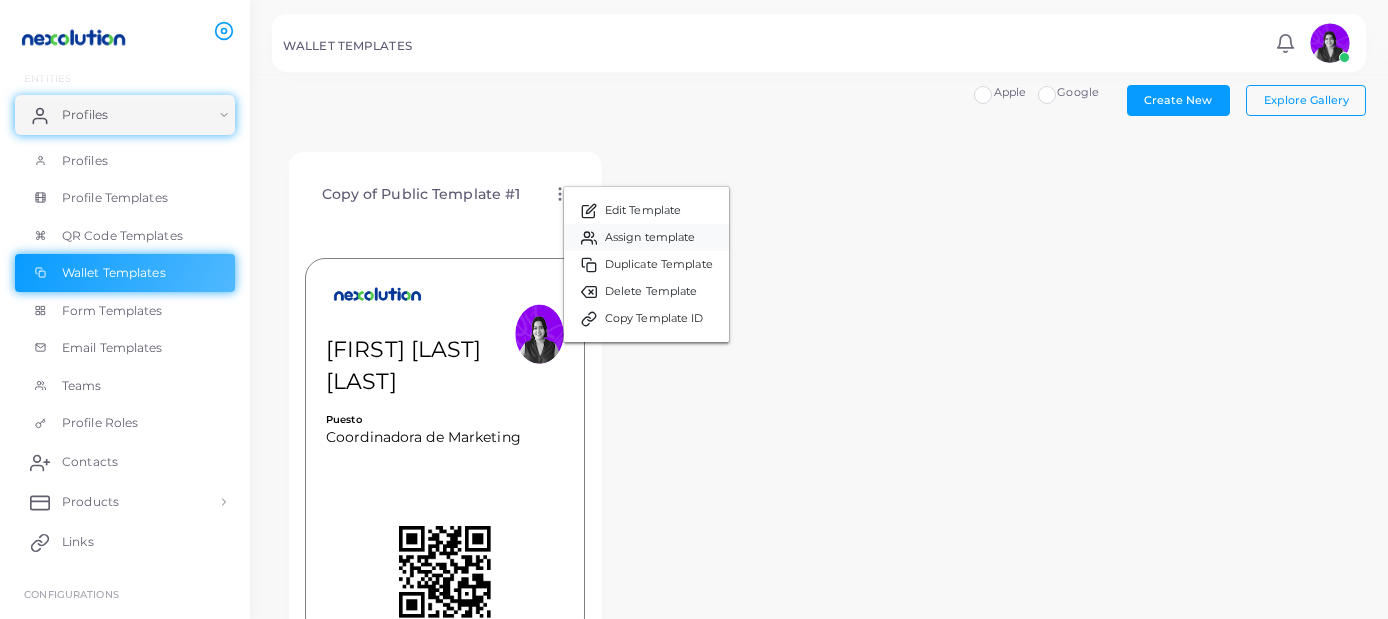 click on "Assign template" at bounding box center [650, 238] 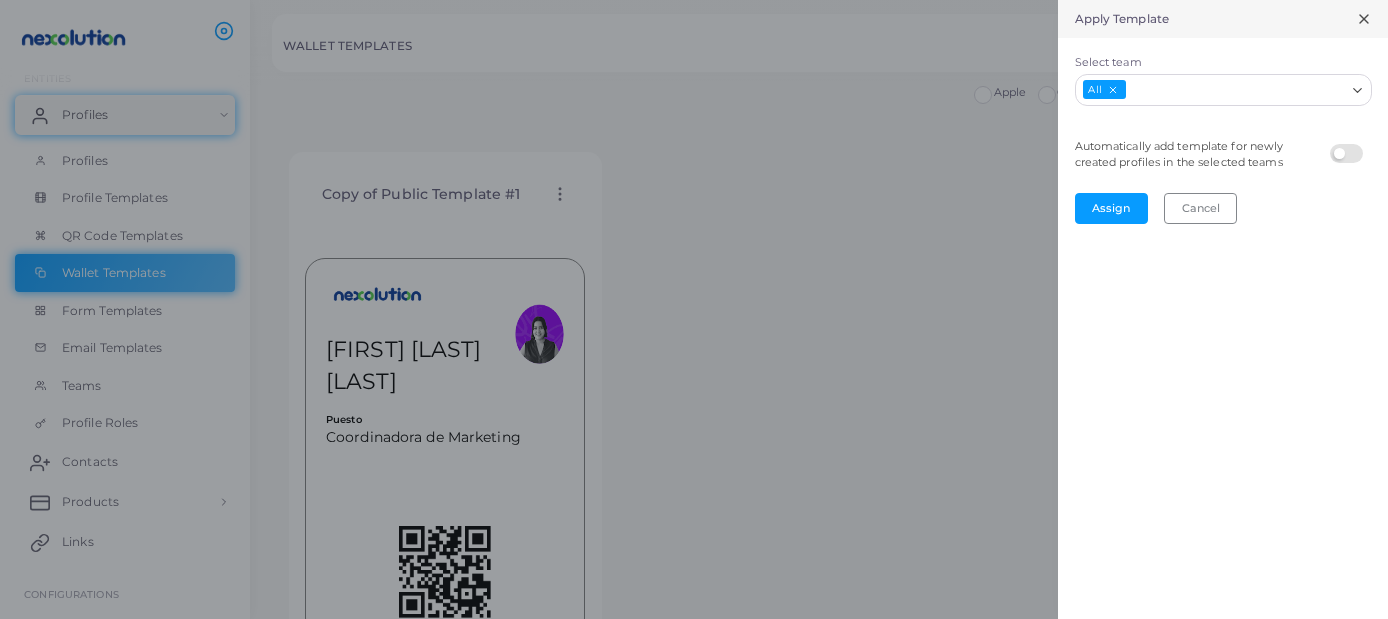 click at bounding box center (1349, 144) 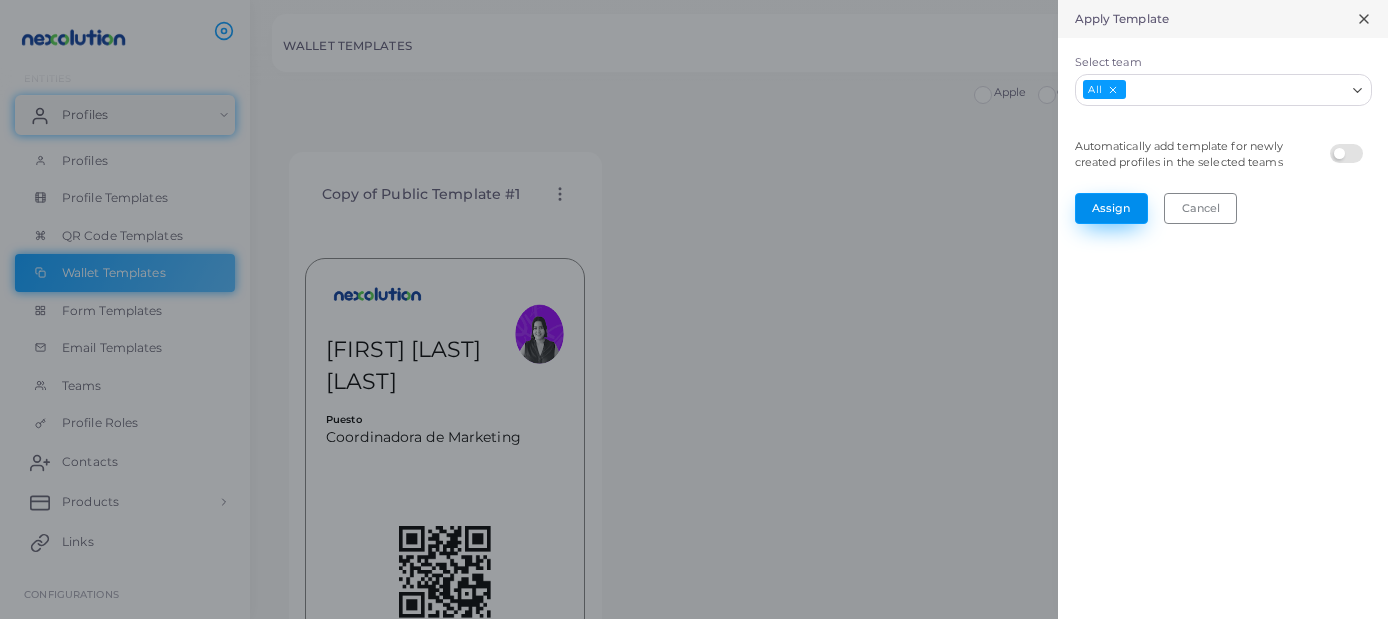 click on "Assign" at bounding box center [1111, 208] 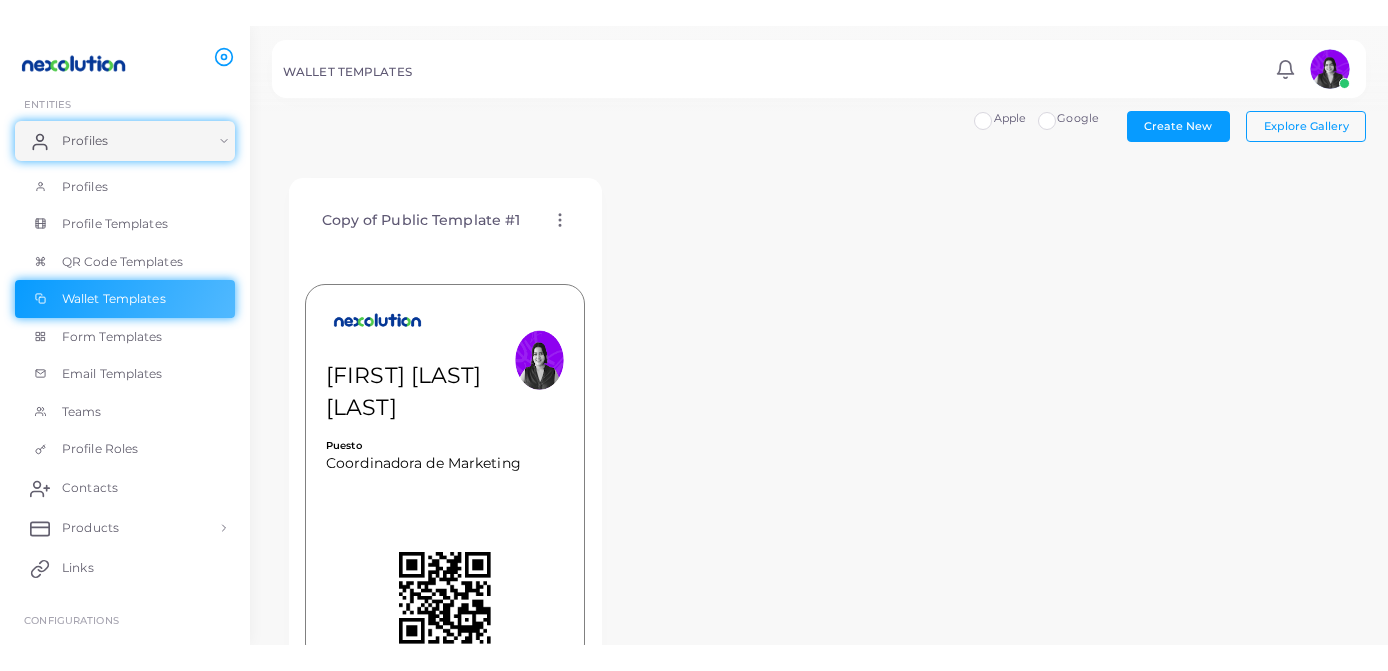 scroll, scrollTop: 0, scrollLeft: 0, axis: both 